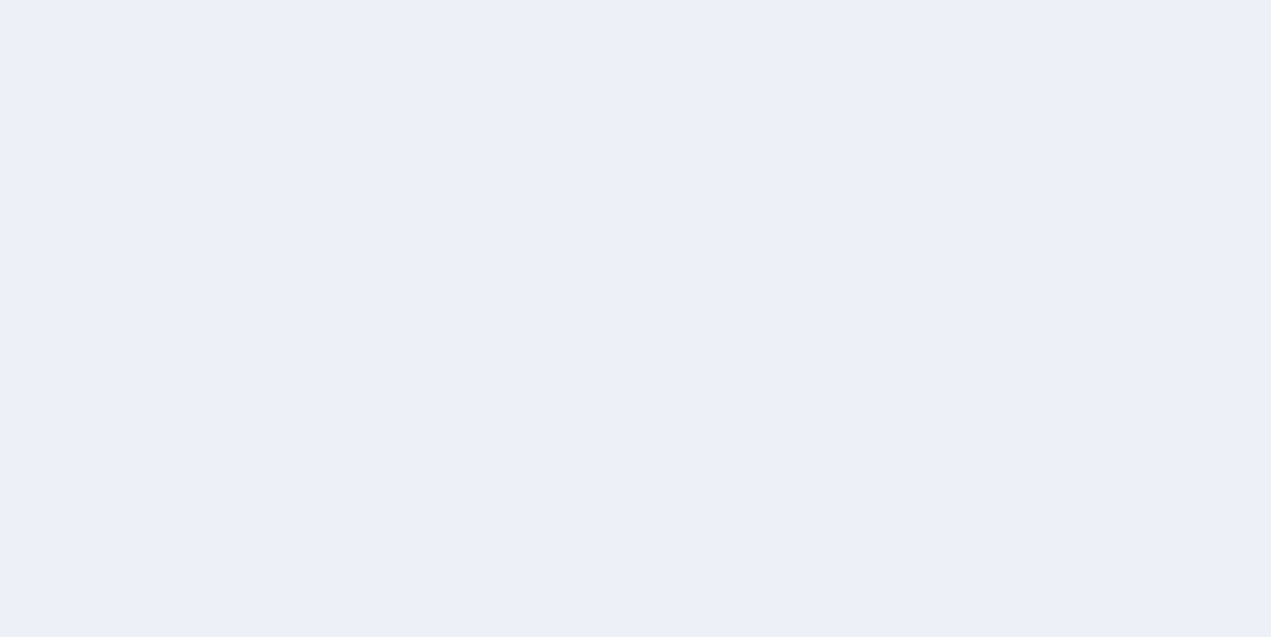 scroll, scrollTop: 0, scrollLeft: 0, axis: both 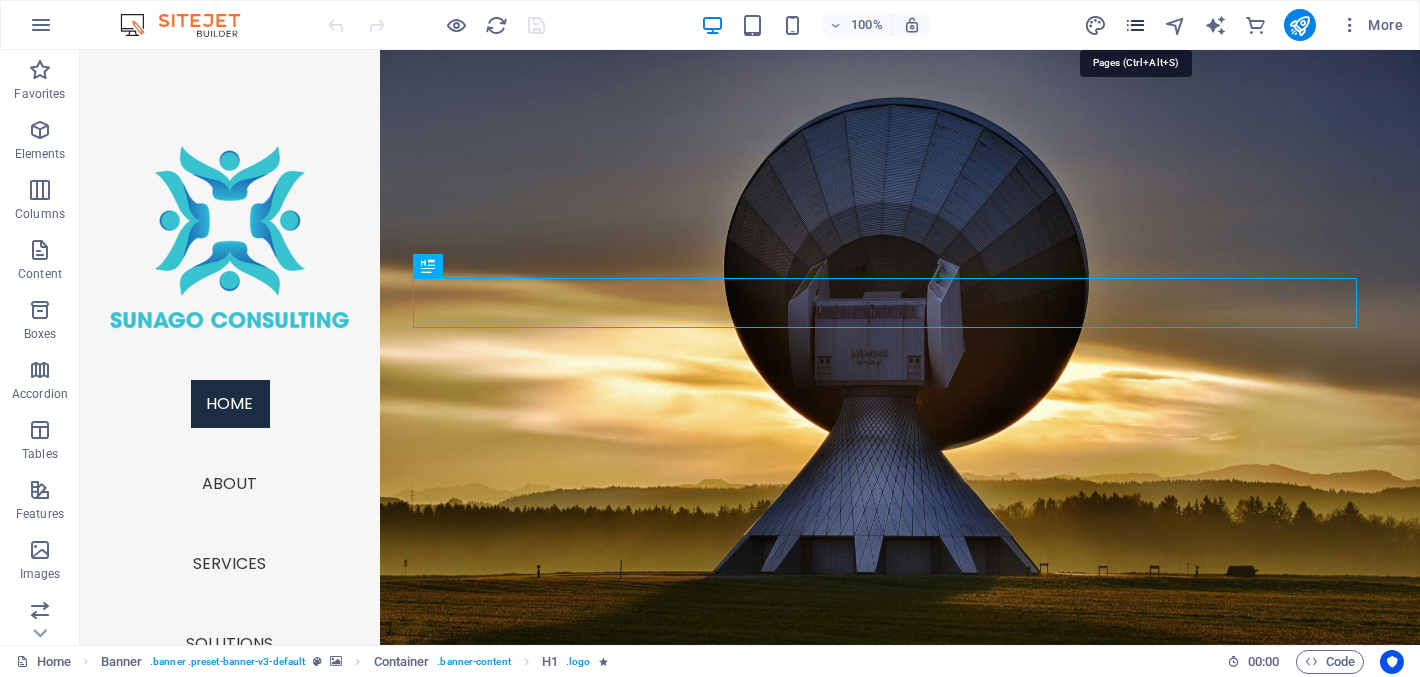 click at bounding box center (1135, 25) 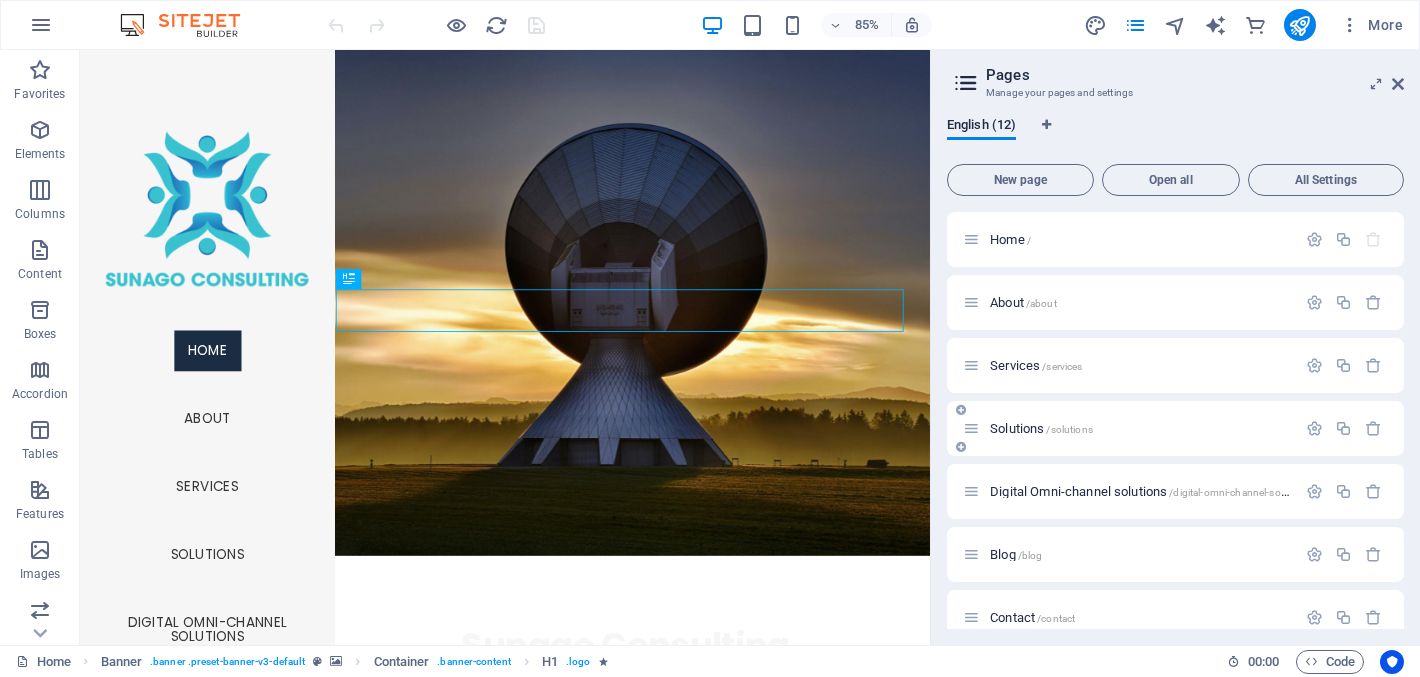 click at bounding box center (971, 428) 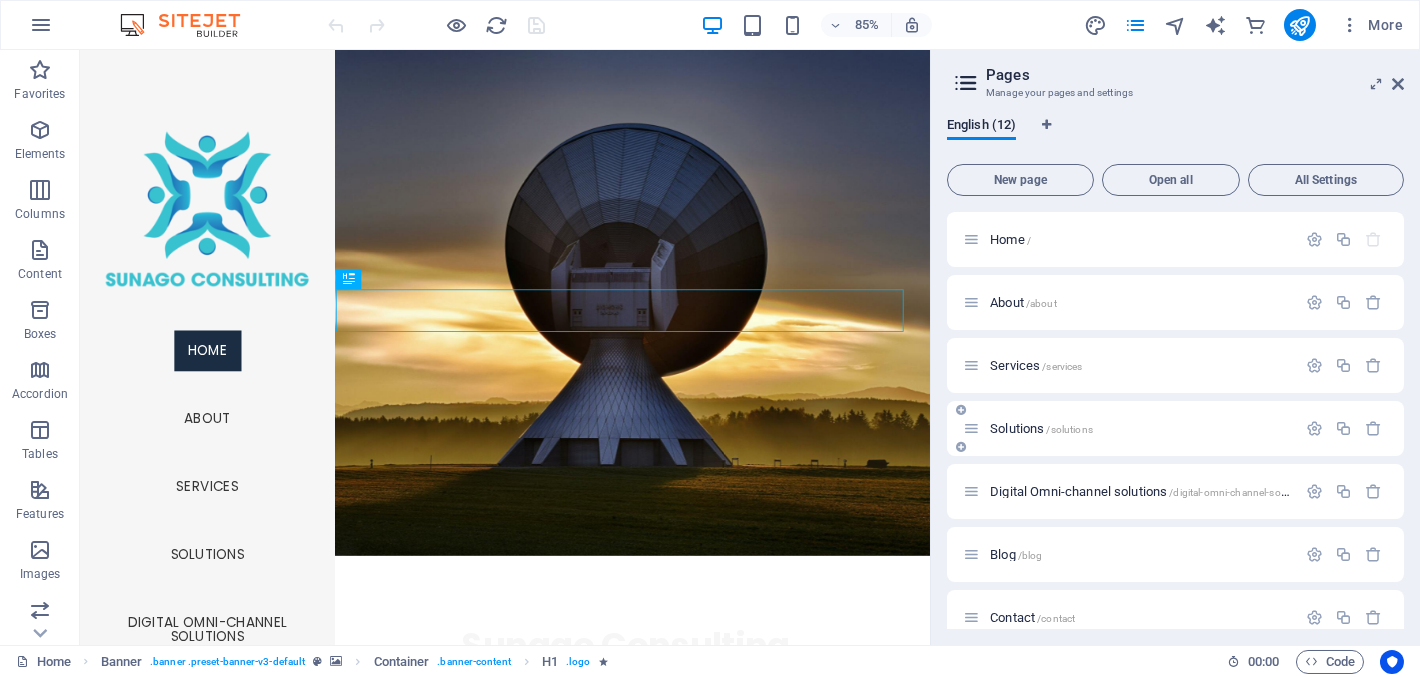 click on "Solutions /solutions" at bounding box center [1041, 428] 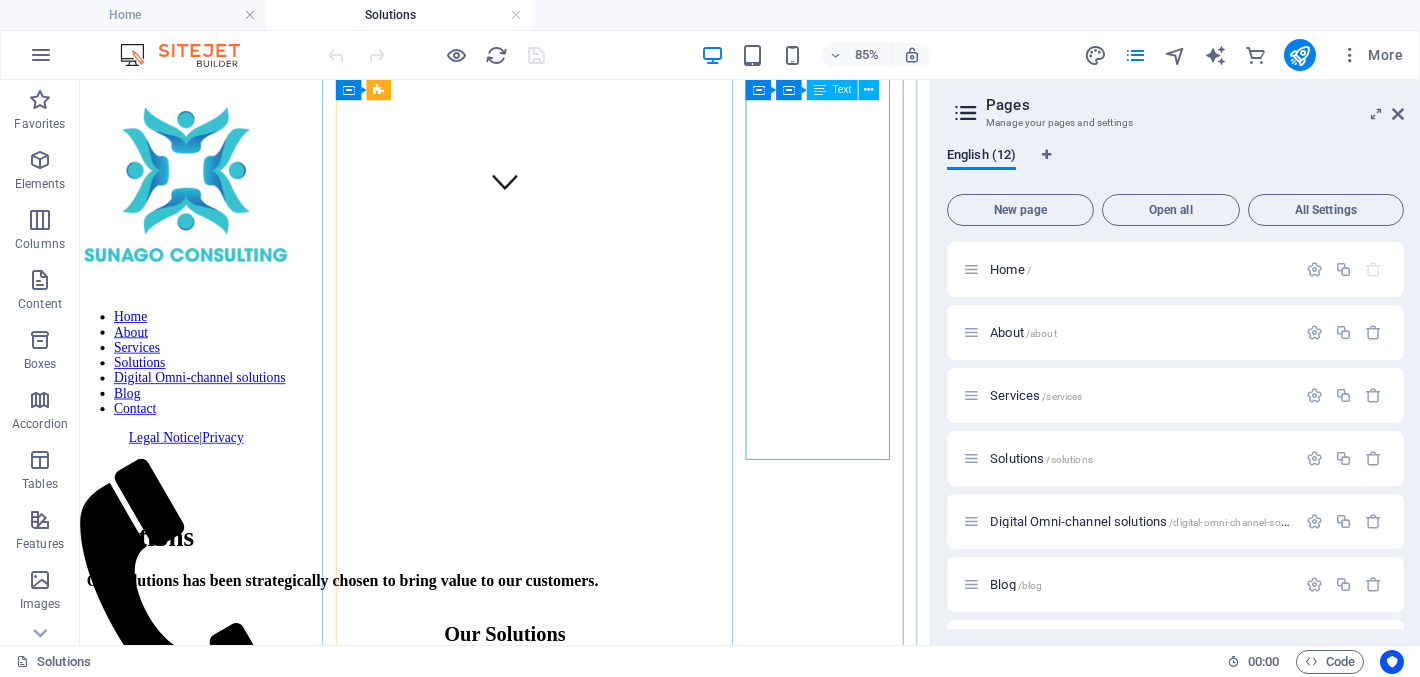scroll, scrollTop: 499, scrollLeft: 0, axis: vertical 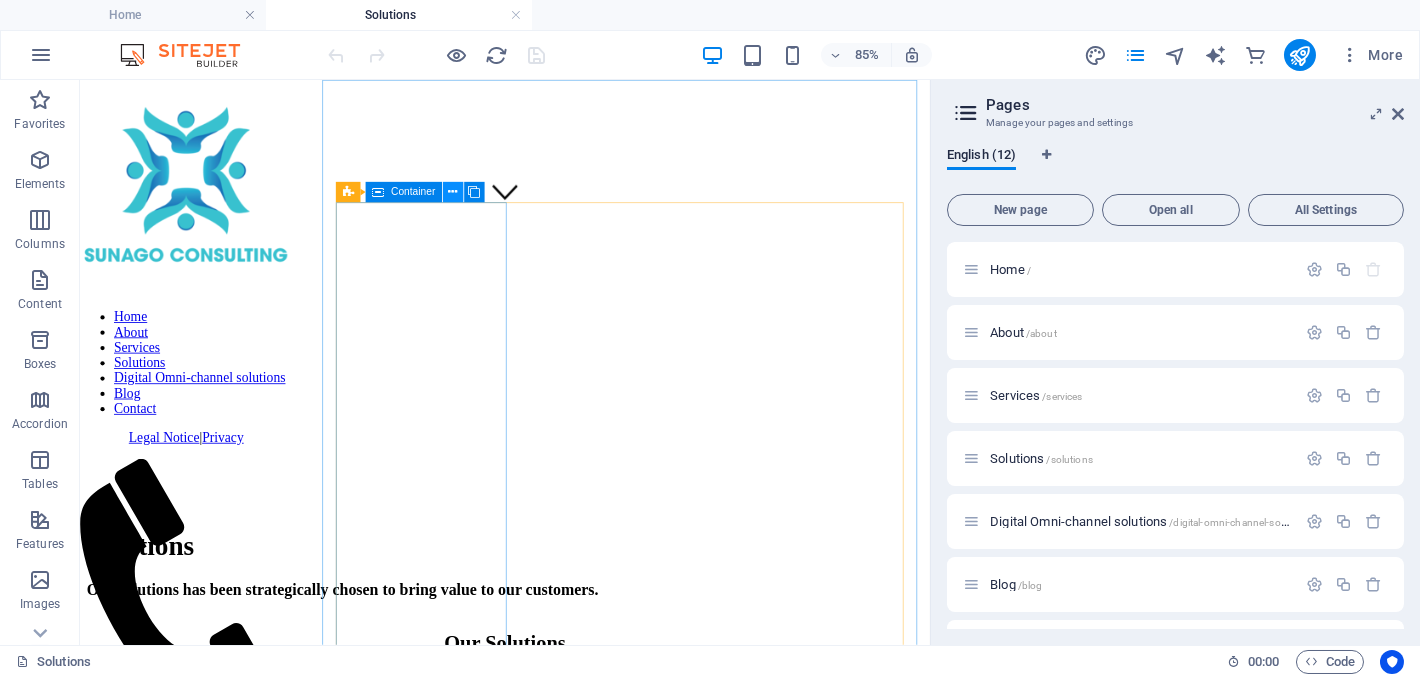 click at bounding box center [453, 192] 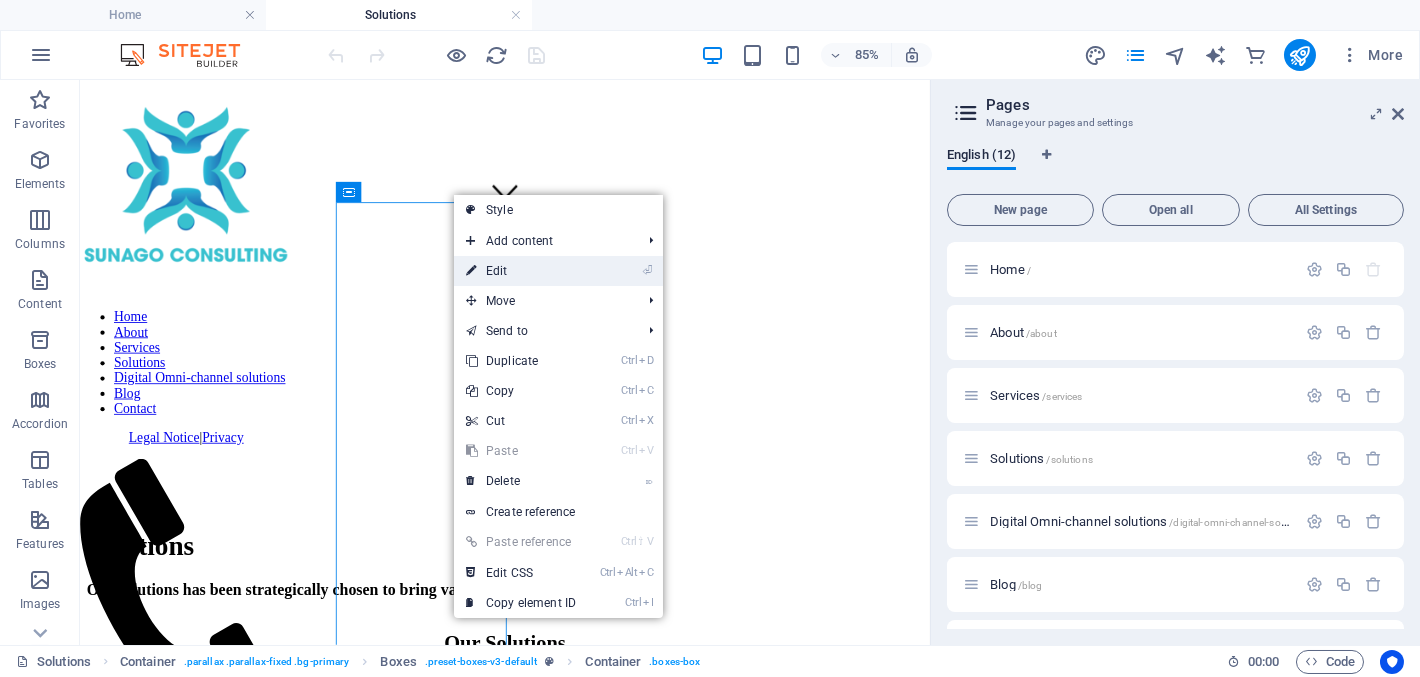 click on "⏎  Edit" at bounding box center [521, 271] 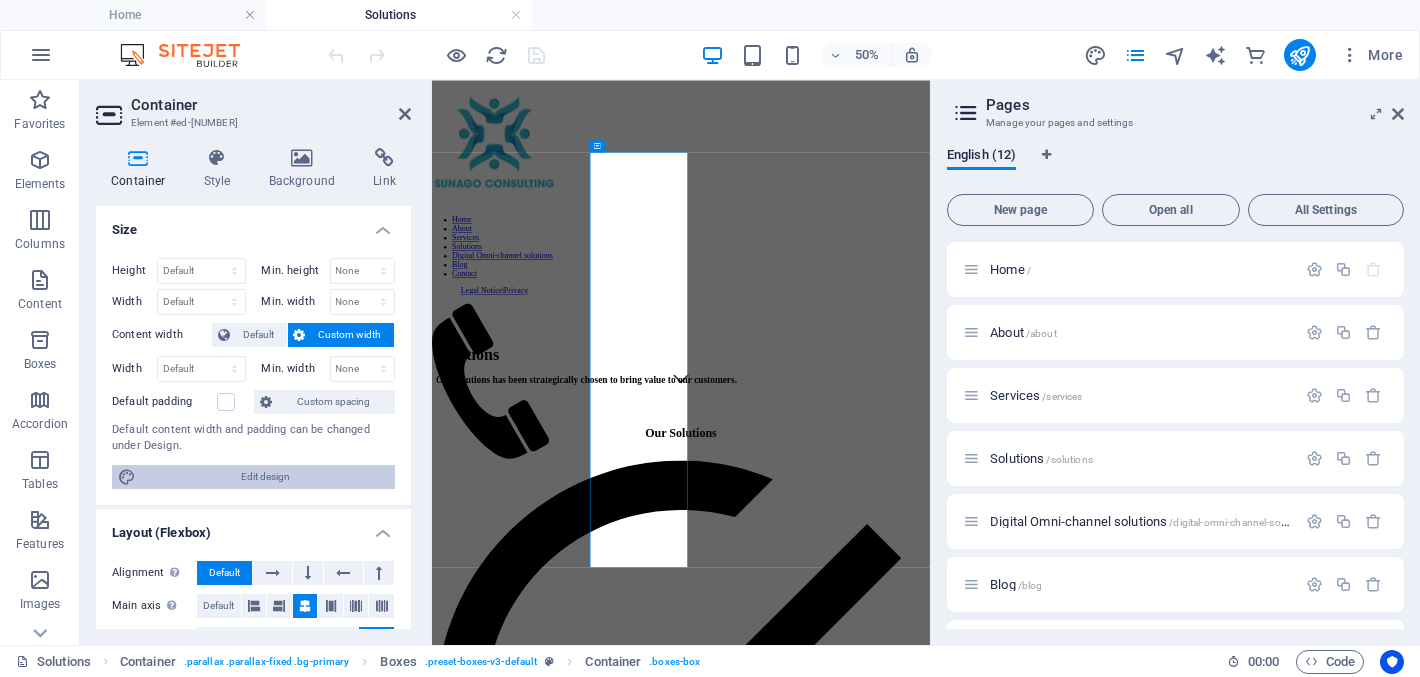 click on "Edit design" at bounding box center (265, 477) 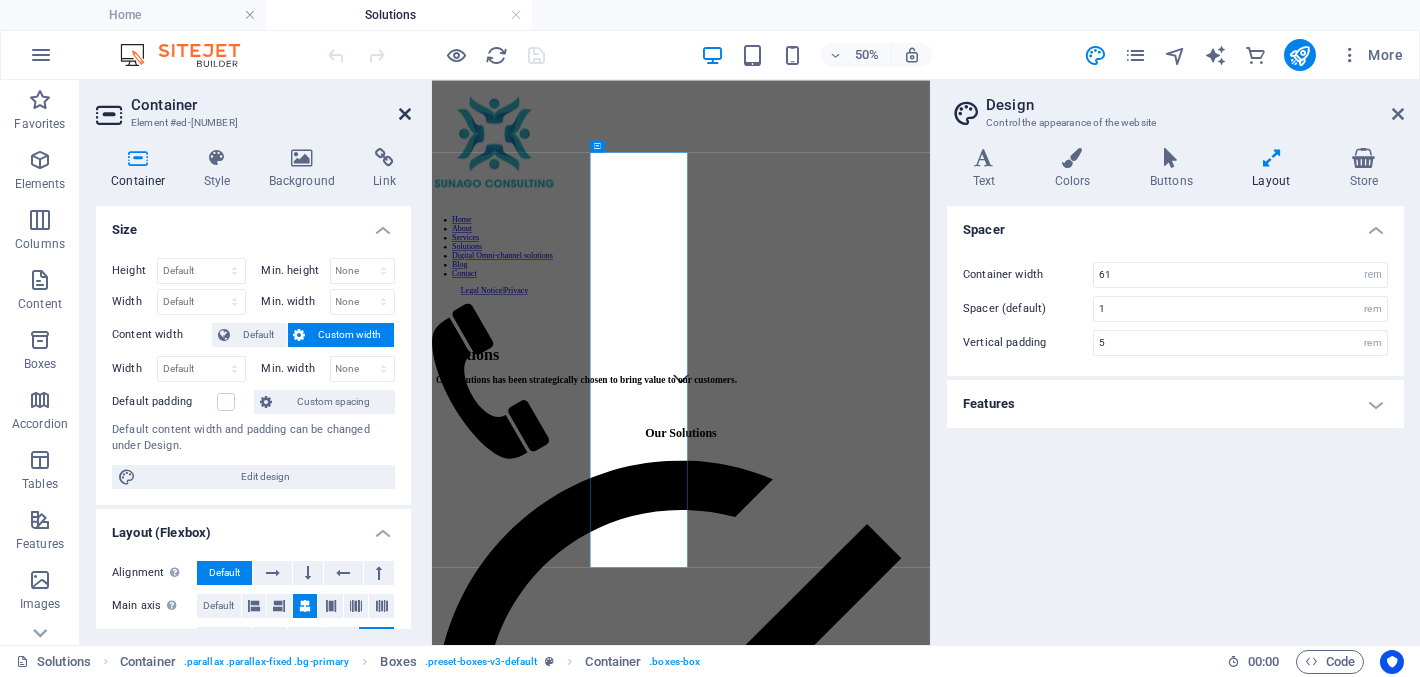 click at bounding box center (405, 114) 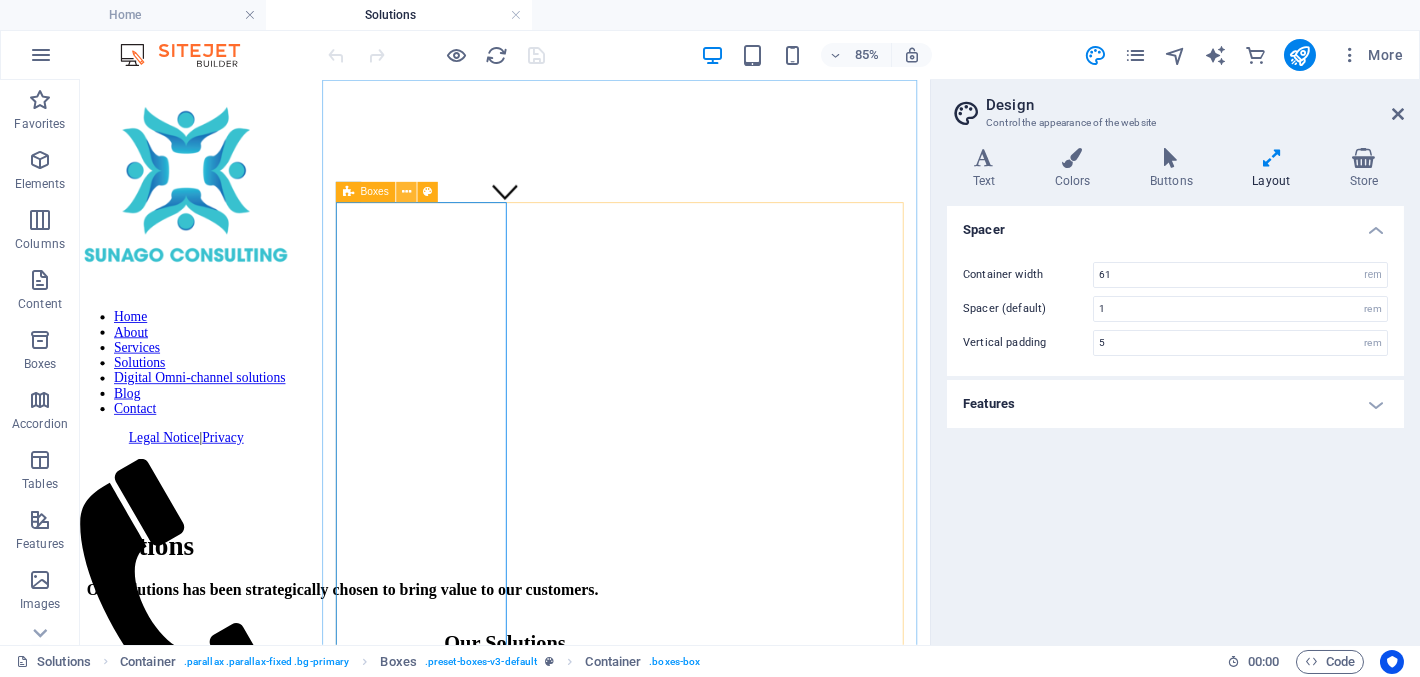 click at bounding box center (406, 192) 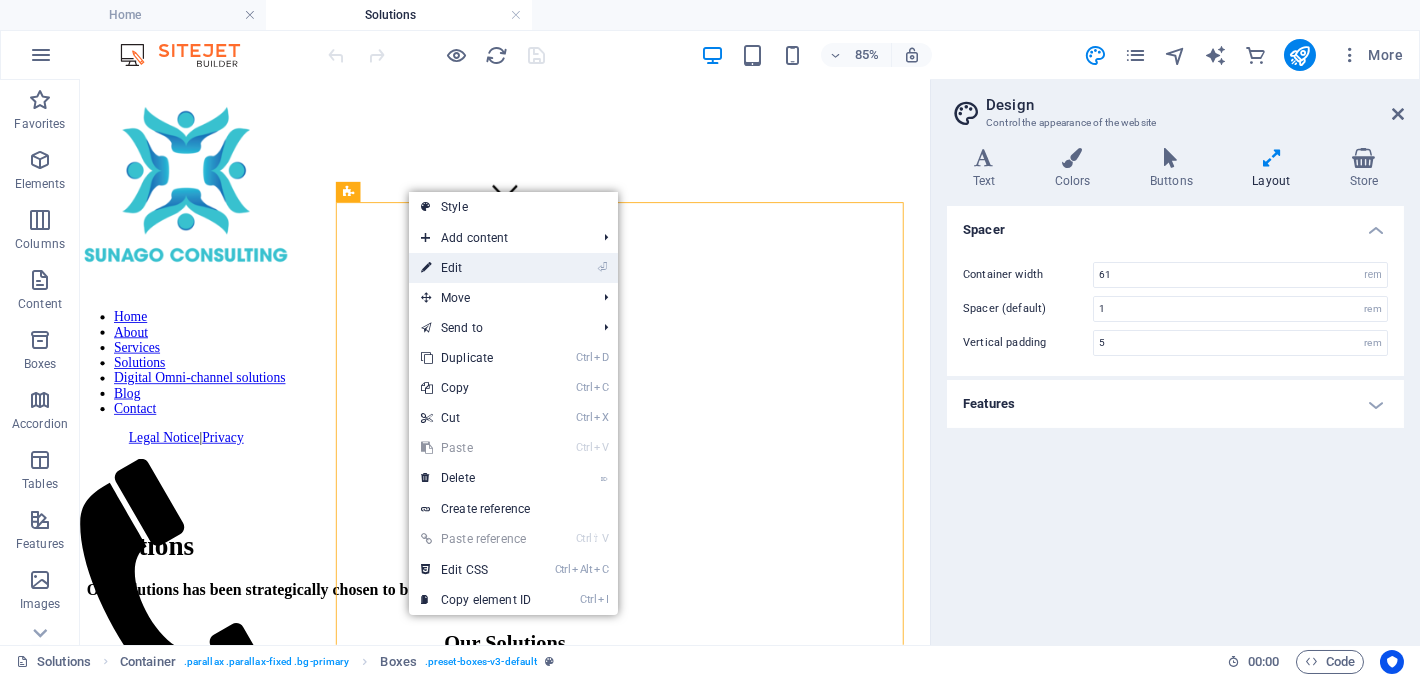 click on "⏎  Edit" at bounding box center (476, 268) 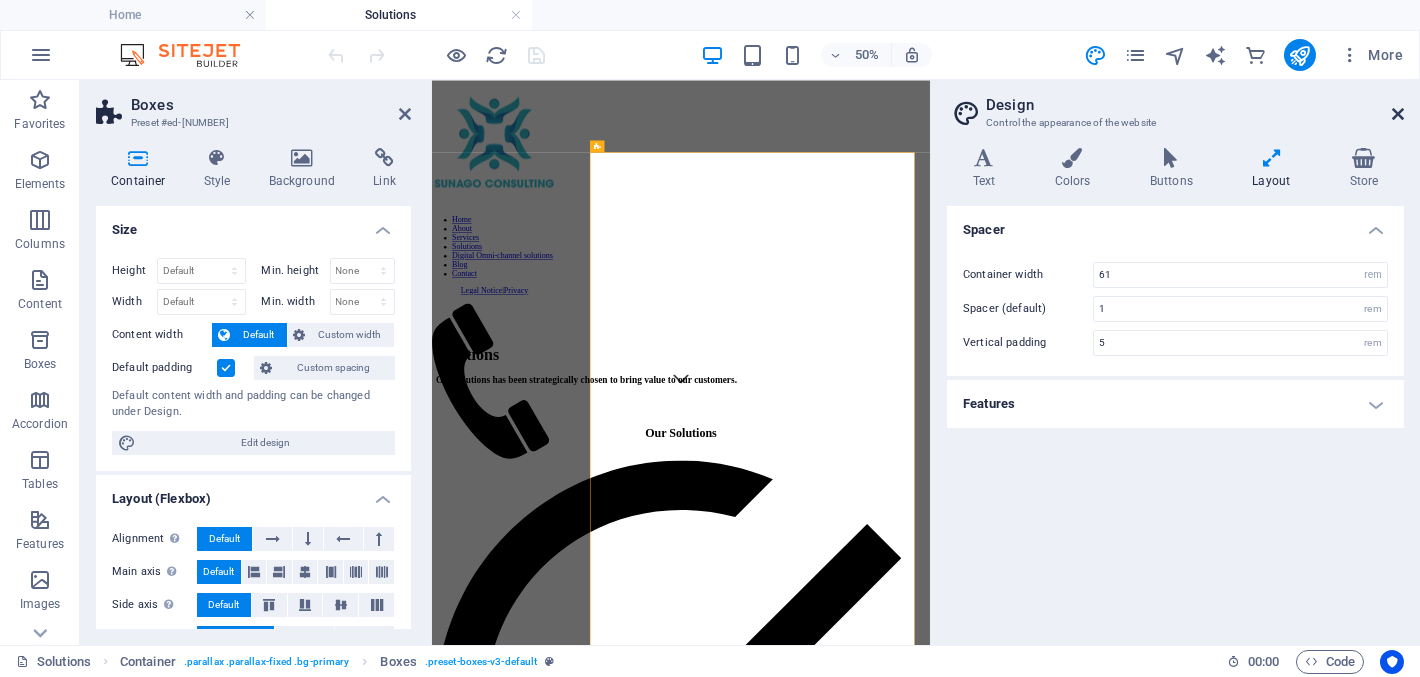 click at bounding box center (1398, 114) 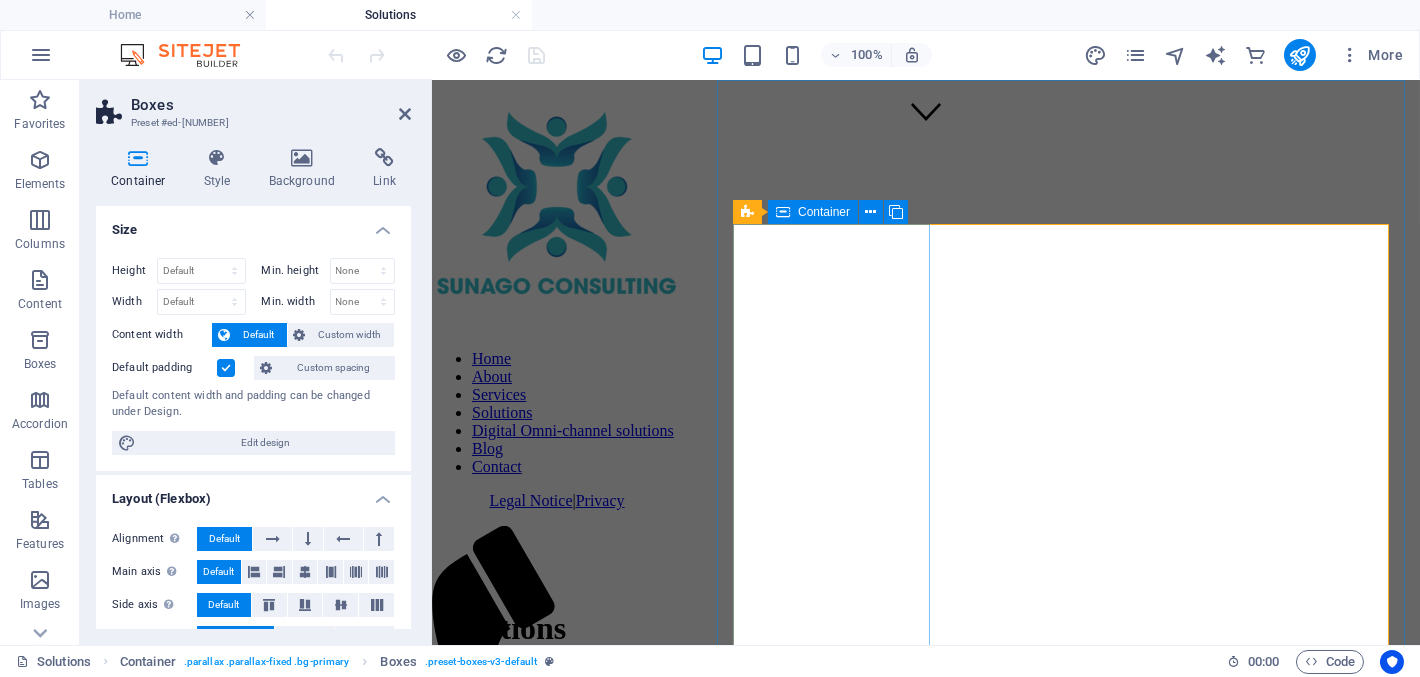 click on "Container" at bounding box center [824, 212] 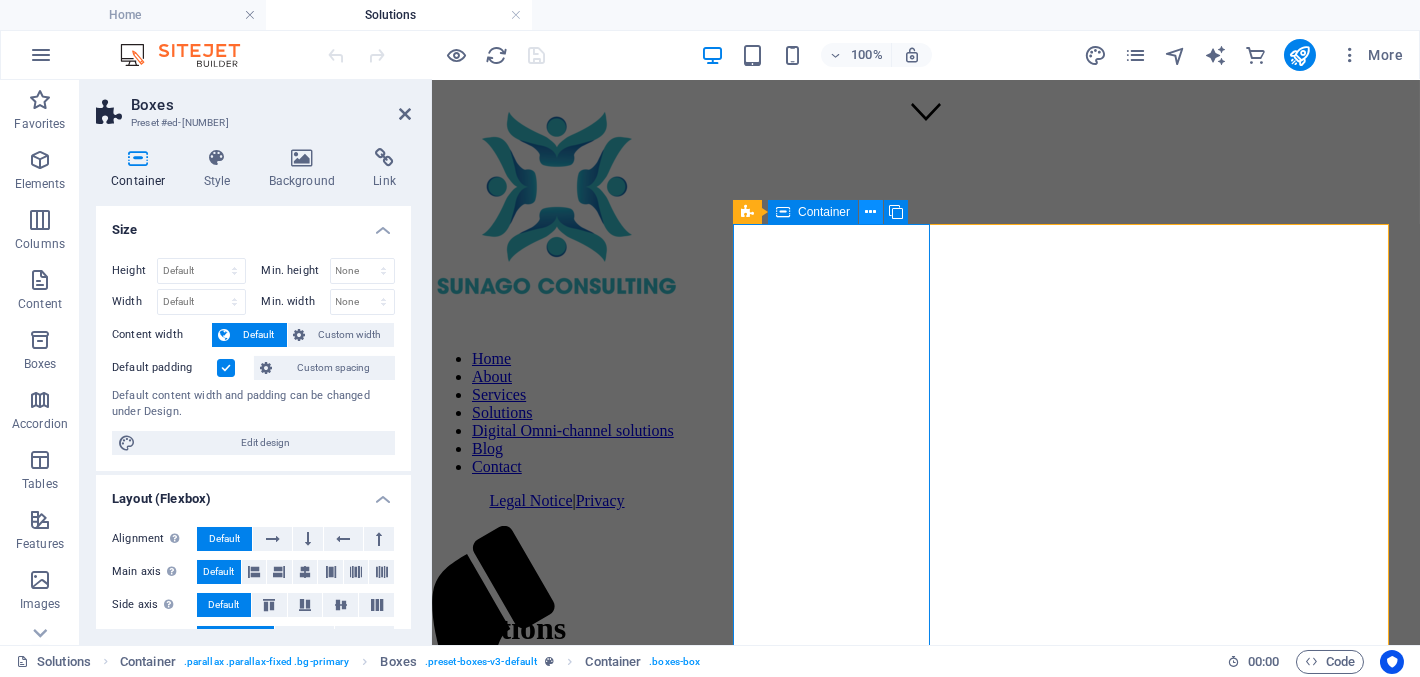 click at bounding box center (871, 212) 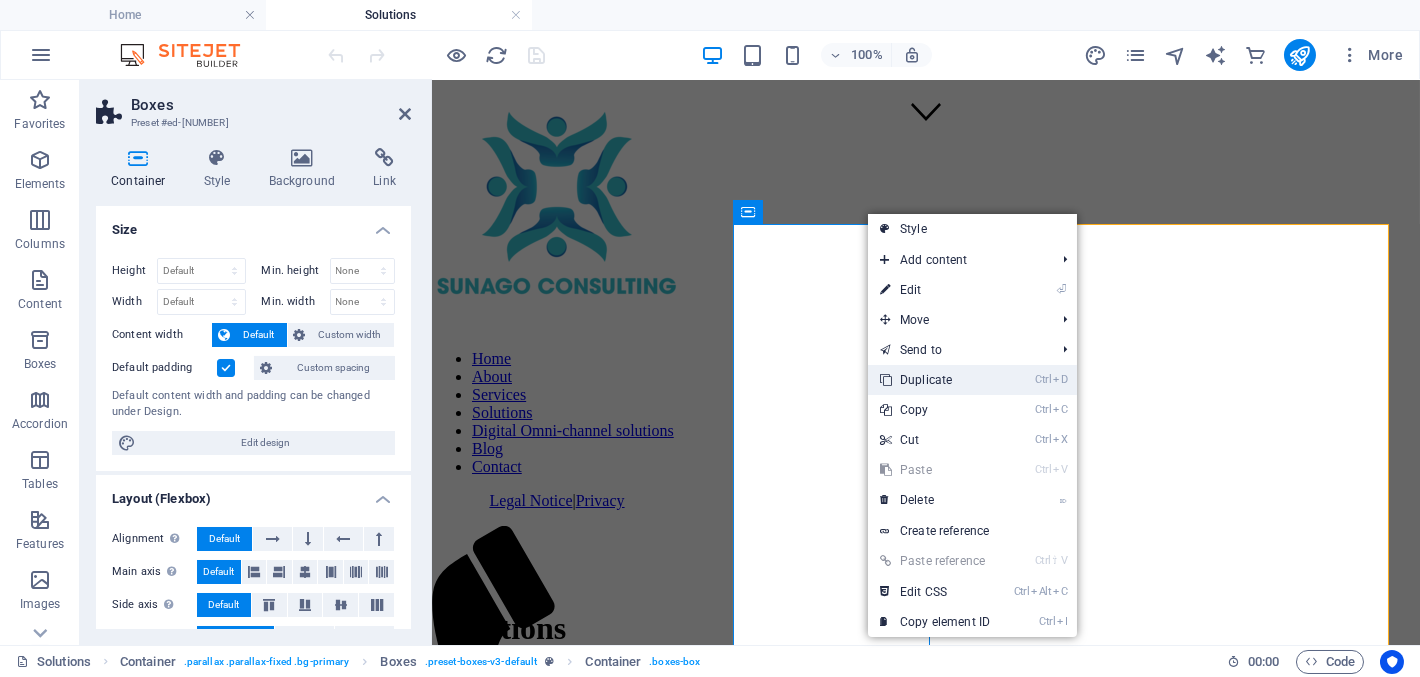 click on "Ctrl D  Duplicate" at bounding box center (935, 380) 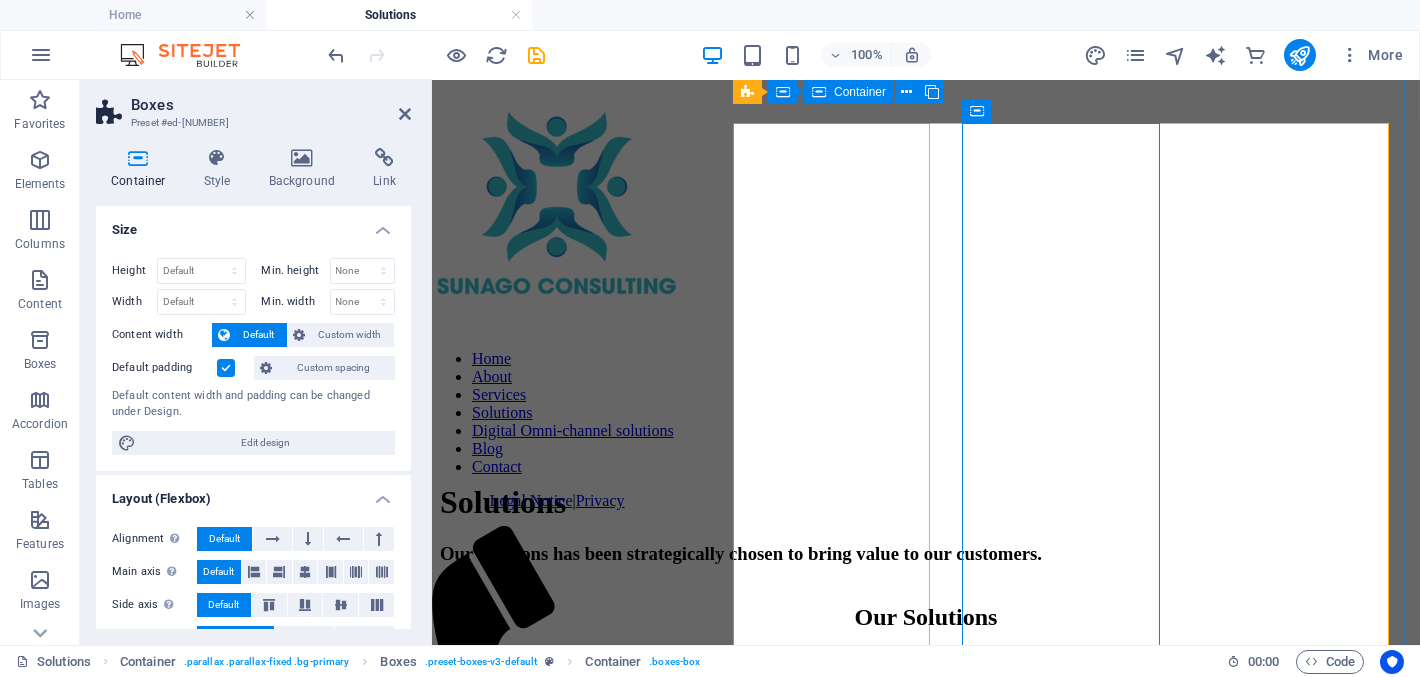 scroll, scrollTop: 599, scrollLeft: 0, axis: vertical 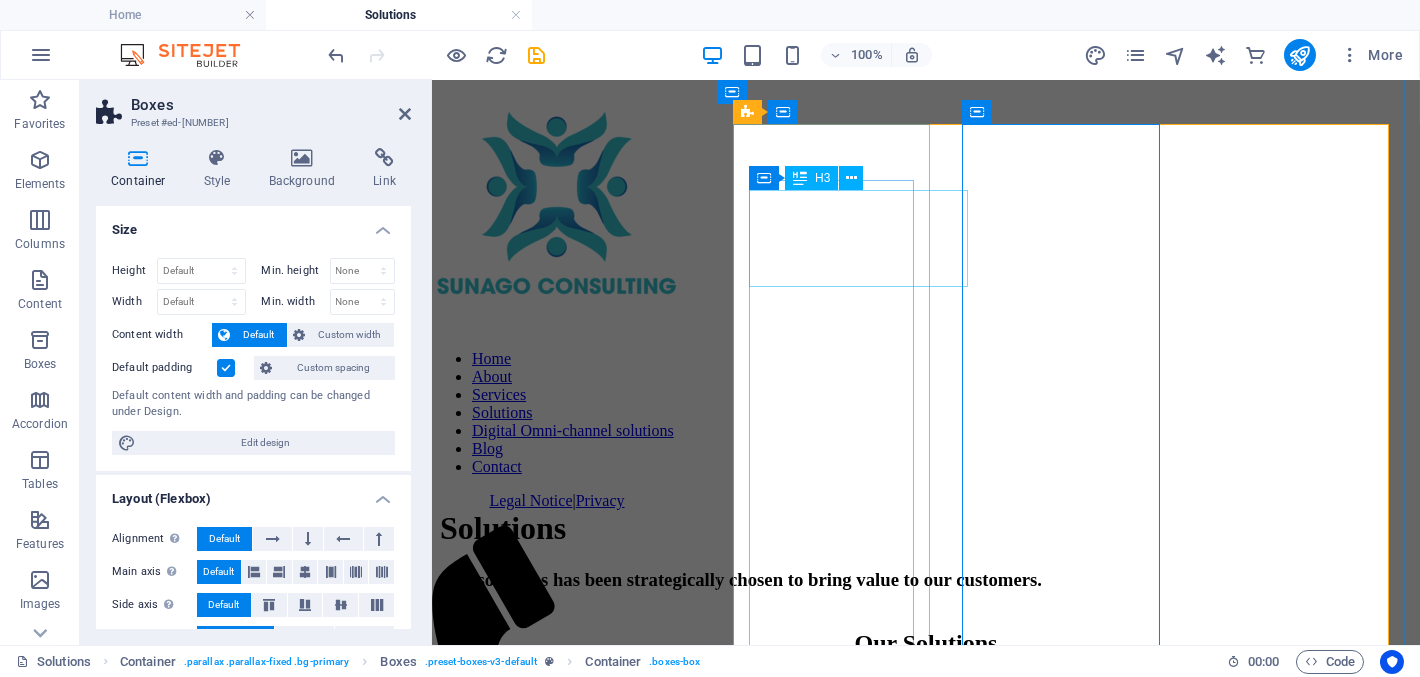 click on "Digital Omni-Channel Communication" at bounding box center [925, 1702] 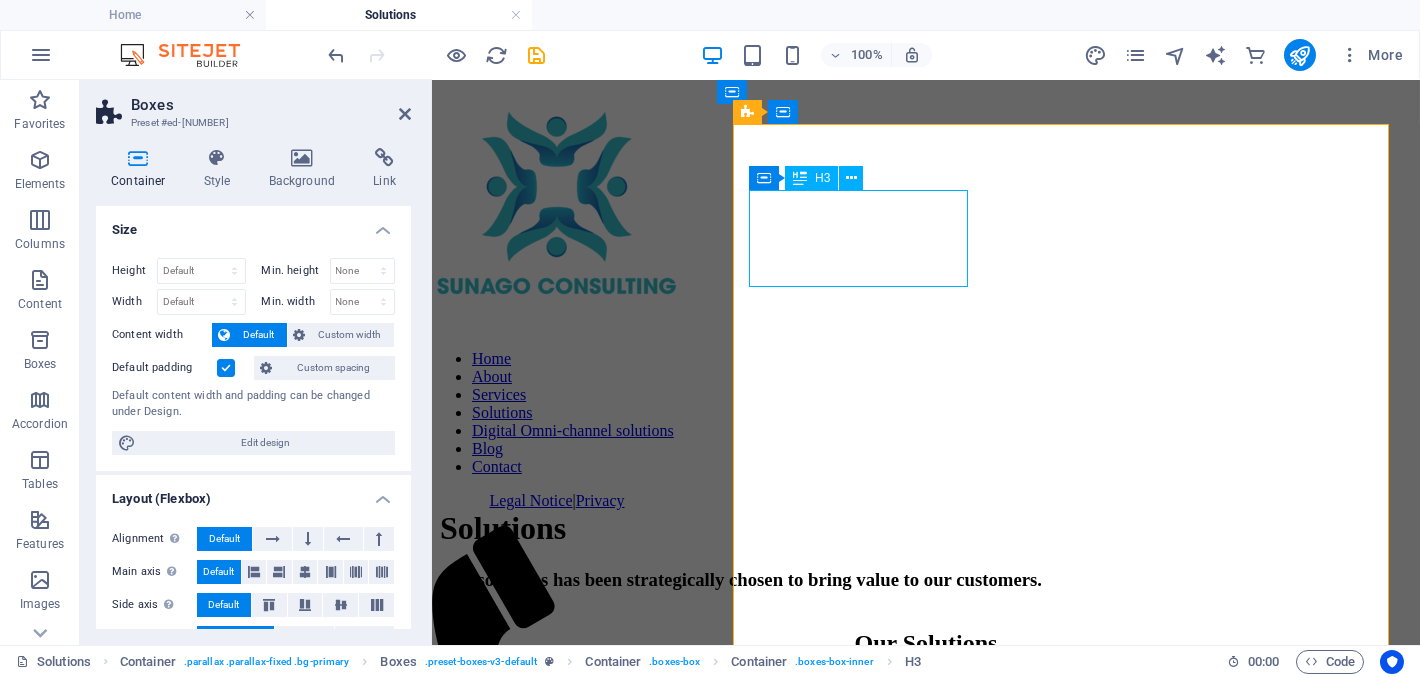click on "Digital Omni-Channel Communication" at bounding box center (925, 1702) 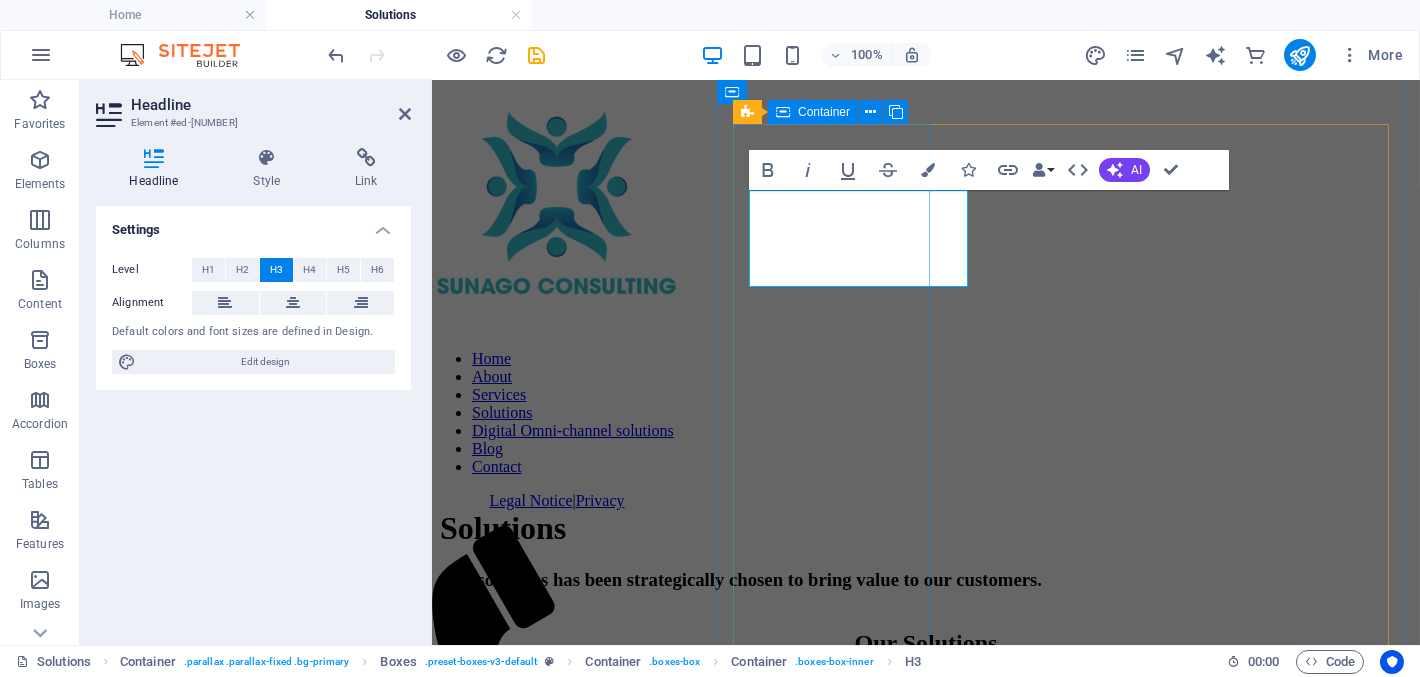 drag, startPoint x: 768, startPoint y: 205, endPoint x: 921, endPoint y: 283, distance: 171.73526 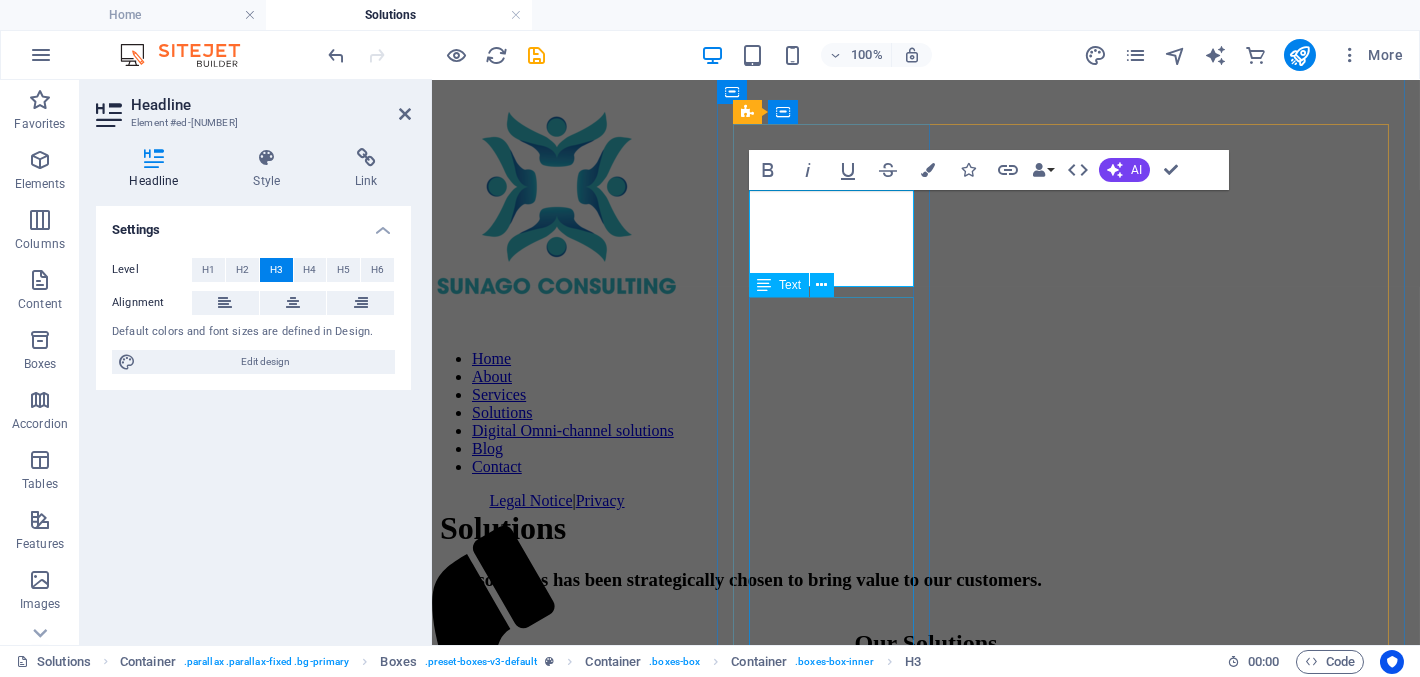 click on ""Digital Omni-Channel communication" refers to the seamless integration of various digital communication channels to provide customers with a unified and consistent experience across all touchpoints. This approach allows businesses to interact with their customers across multiple platforms, such as websites, mobile apps, social media, WhatsApp, email, SMS, AI chatbots and live chat, among others." at bounding box center [925, 1759] 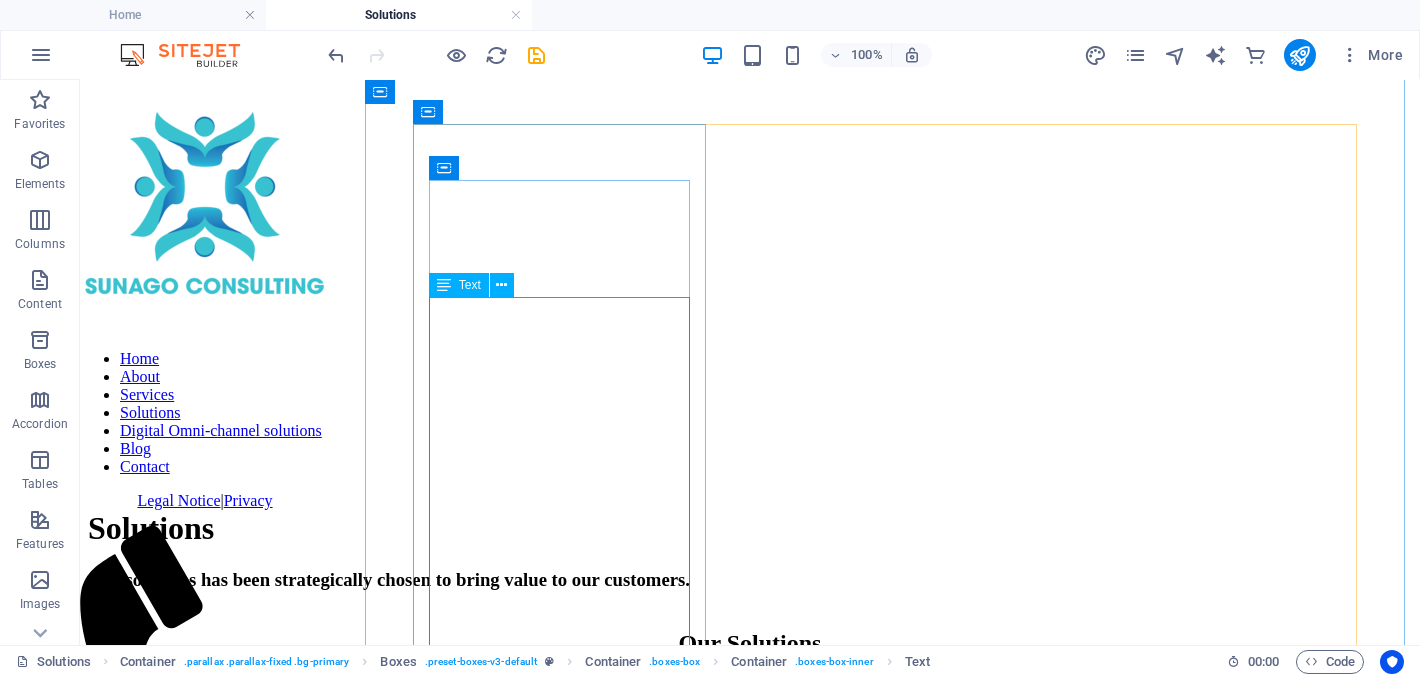 click on ""Digital Omni-Channel communication" refers to the seamless integration of various digital communication channels to provide customers with a unified and consistent experience across all touchpoints. This approach allows businesses to interact with their customers across multiple platforms, such as websites, mobile apps, social media, WhatsApp, email, SMS, AI chatbots and live chat, among others." at bounding box center [750, 2102] 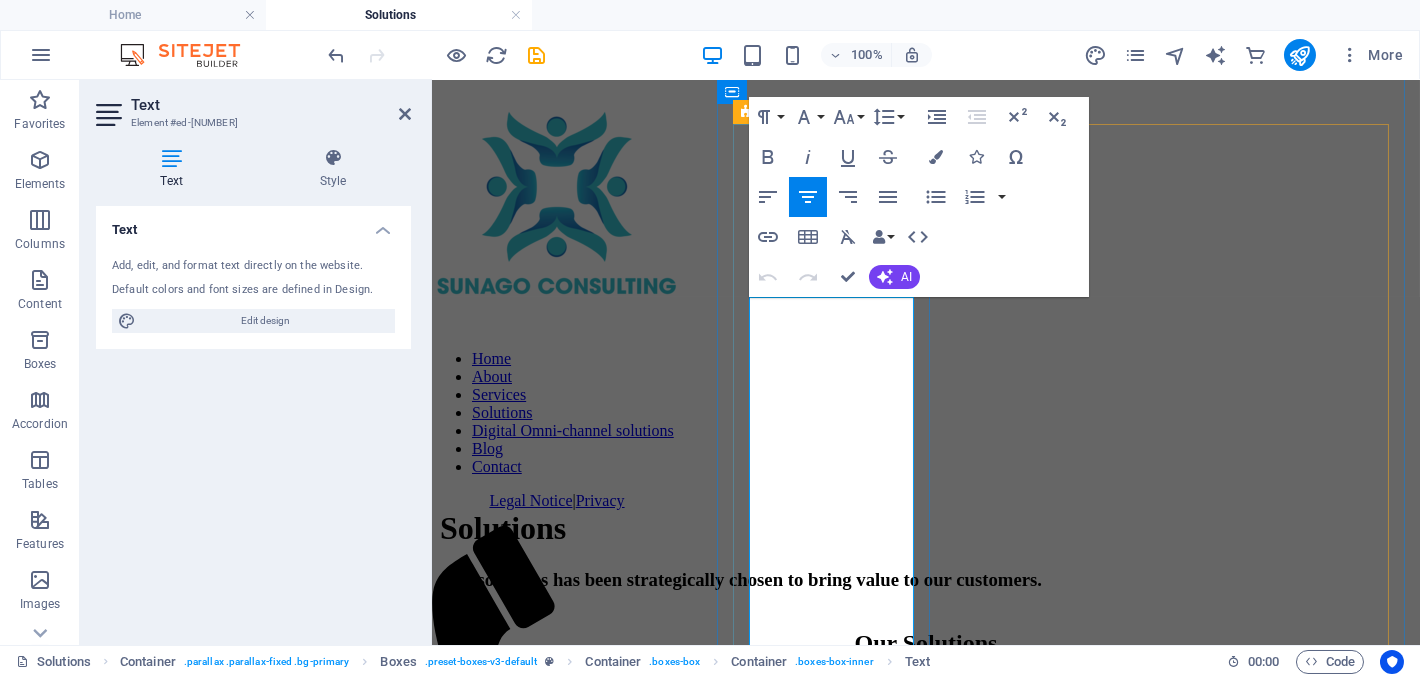 click on ""Digital Omni-Channel communication" refers to the seamless integration of various digital communication channels to provide customers with a unified and consistent experience across all touchpoints. This approach allows businesses to interact with their customers across multiple platforms, such as websites, mobile apps, social media, WhatsApp, email, SMS, AI chatbots and live chat, among others." at bounding box center [925, 1759] 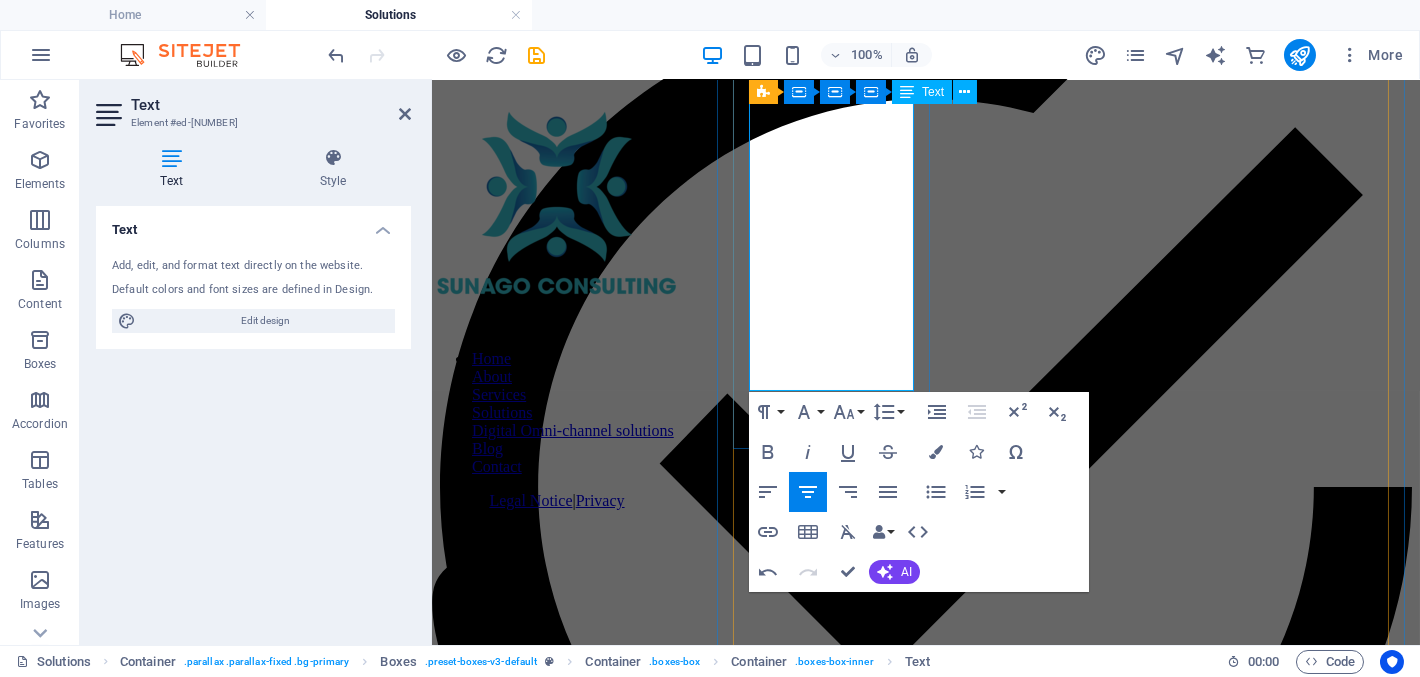 scroll, scrollTop: 1300, scrollLeft: 0, axis: vertical 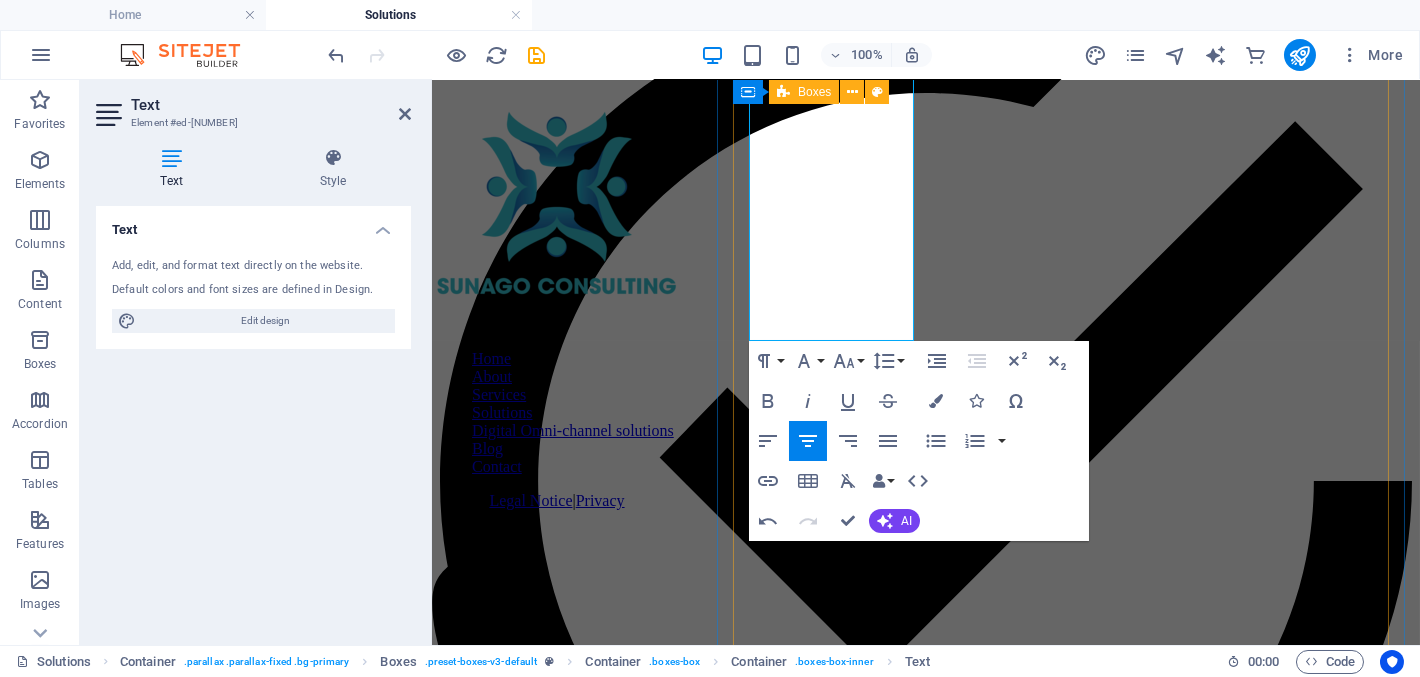 click on "Business & Executive Coaching Empowering leaders to achieve sustainable growth, my business coaching services focus on market expansion, strategic partnerships, and revenue optimisation. I work closely with executives to craft effective sales strategies, build high-performing teams, and foster leadership excellence. Through targeted coaching in leadership development, business strategy, and change management, I support organisations in navigating transformation, scaling operations, and securing a competitive edge. More Digital Omni-Channel Communication "Digital Omni-Channel communication" refers to the seamless integration of various digital communication channels to provide customers with a unified and consistent experience across all touchpoints. This approach allows businesses to interact with their customers across multiple platforms, such as websites, mobile apps, social media, WhatsApp, email, SMS, AI chatbots and live chat, among others. More Contact Centre Cloud PBX Broadband & Direct Internet Access" at bounding box center (925, 3960) 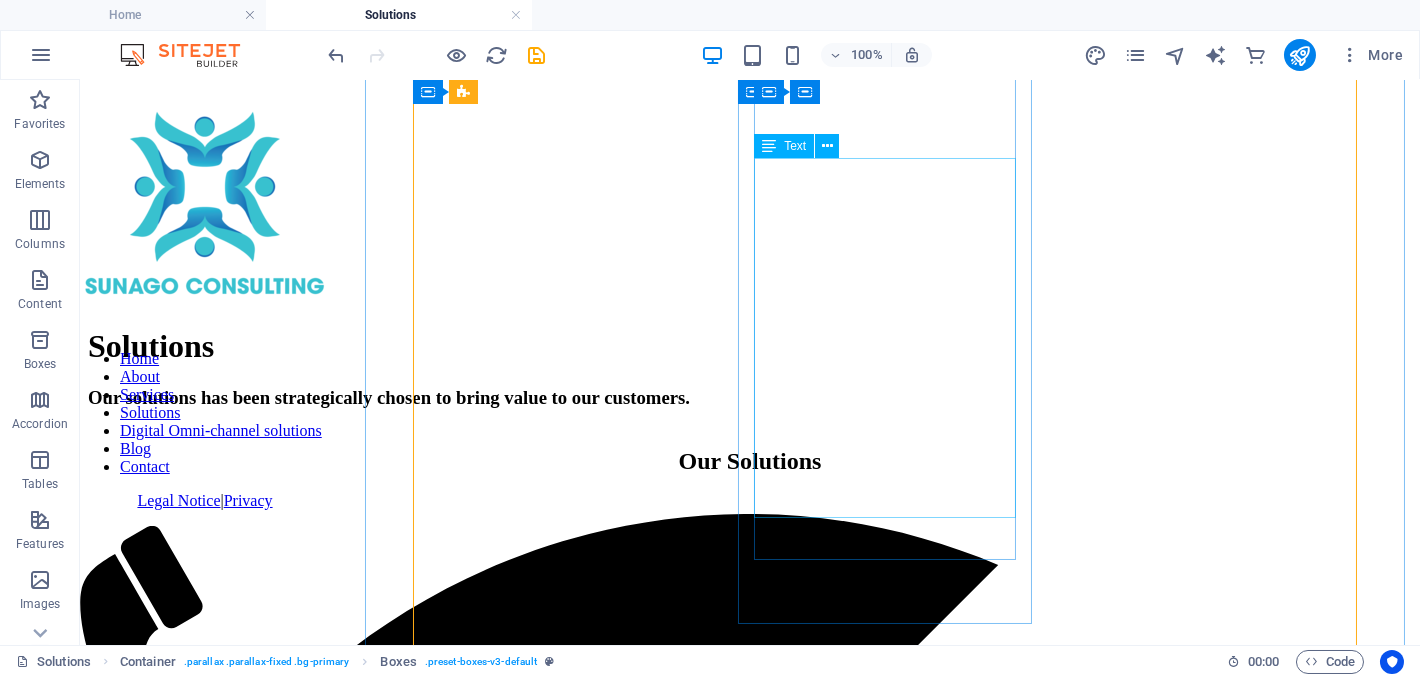 scroll, scrollTop: 738, scrollLeft: 0, axis: vertical 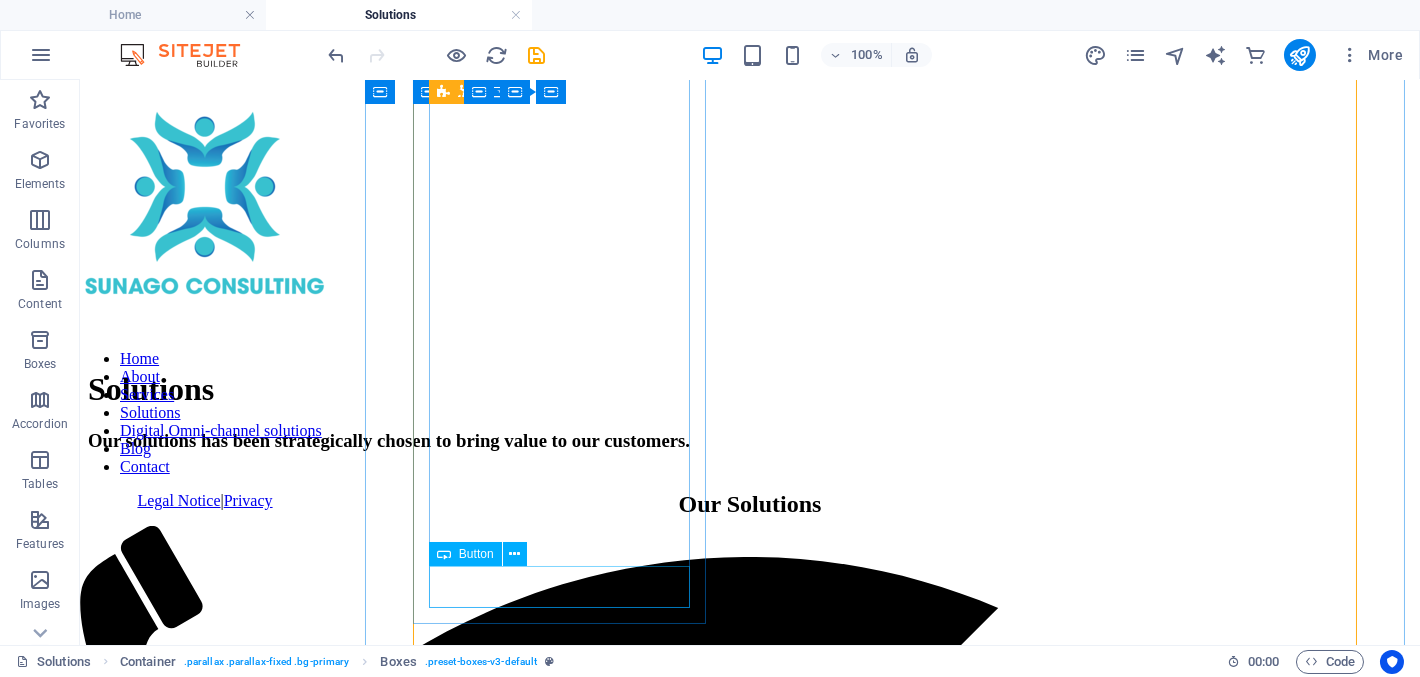 click on "More" at bounding box center (750, 2024) 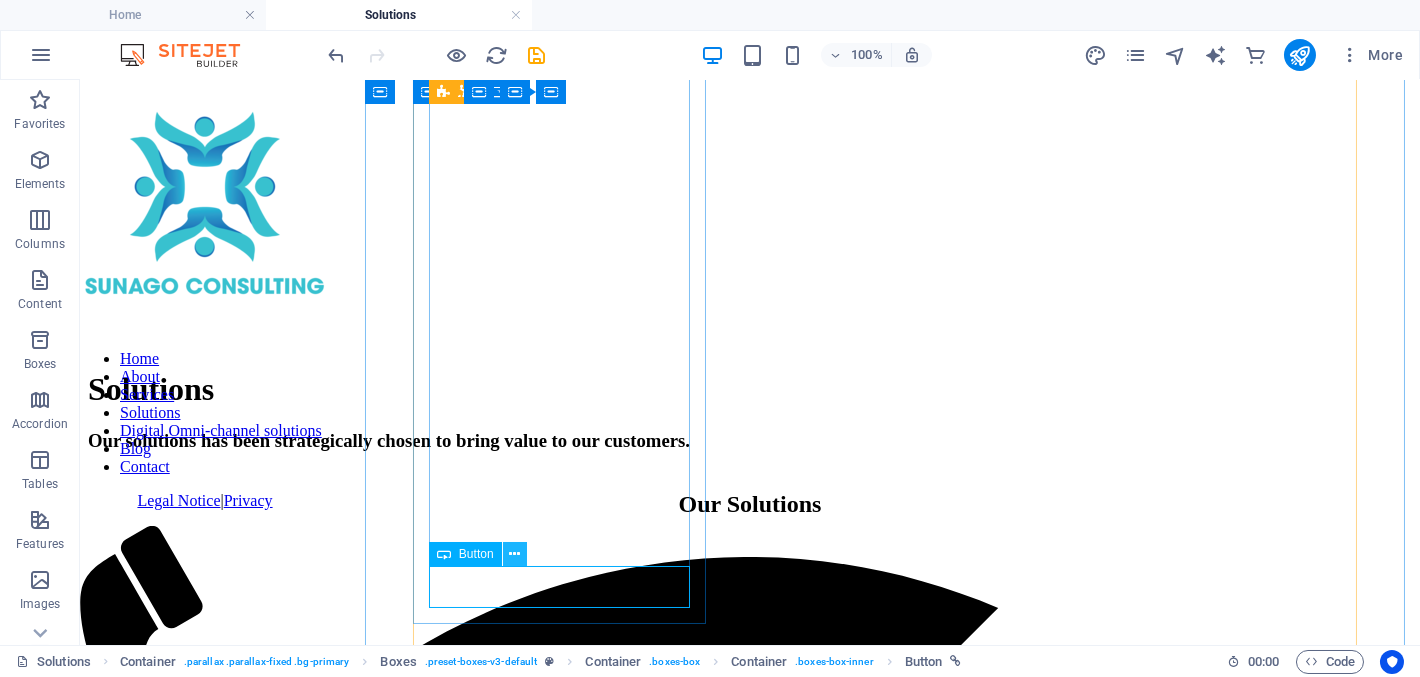 click at bounding box center [514, 554] 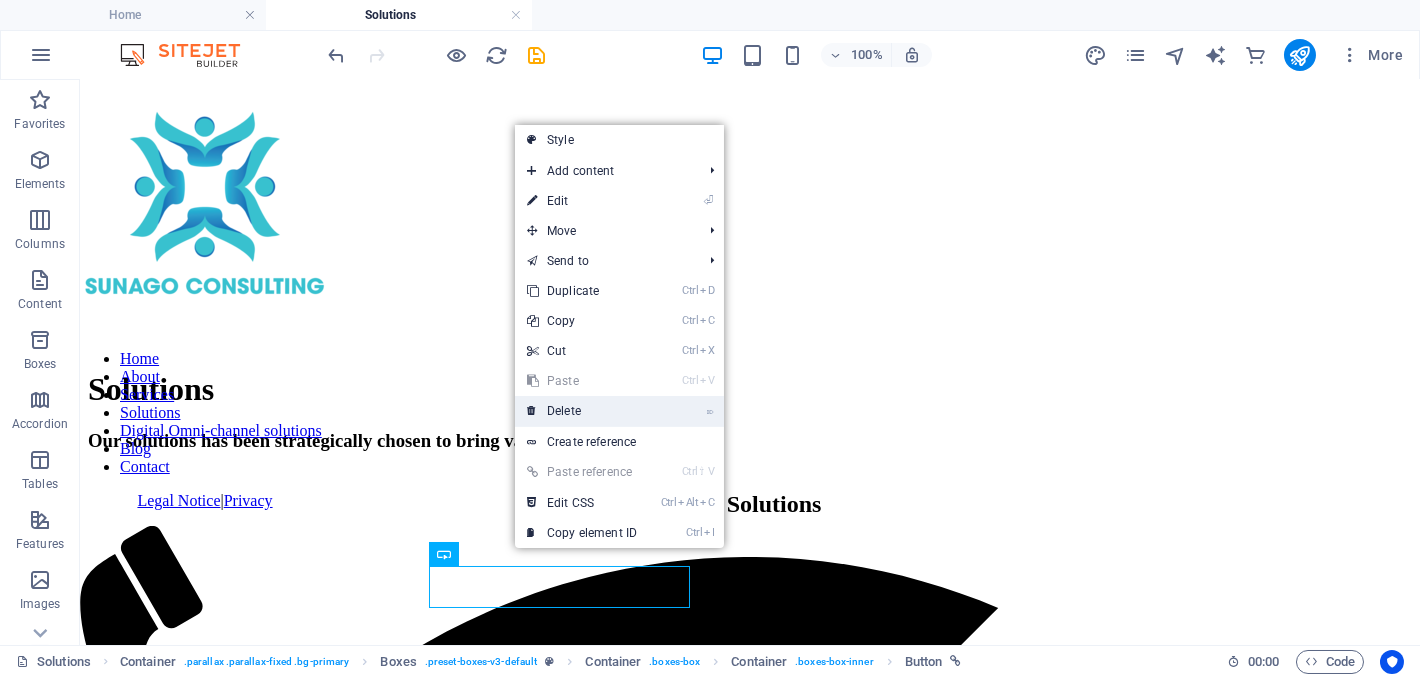 click on "⌦  Delete" at bounding box center [582, 411] 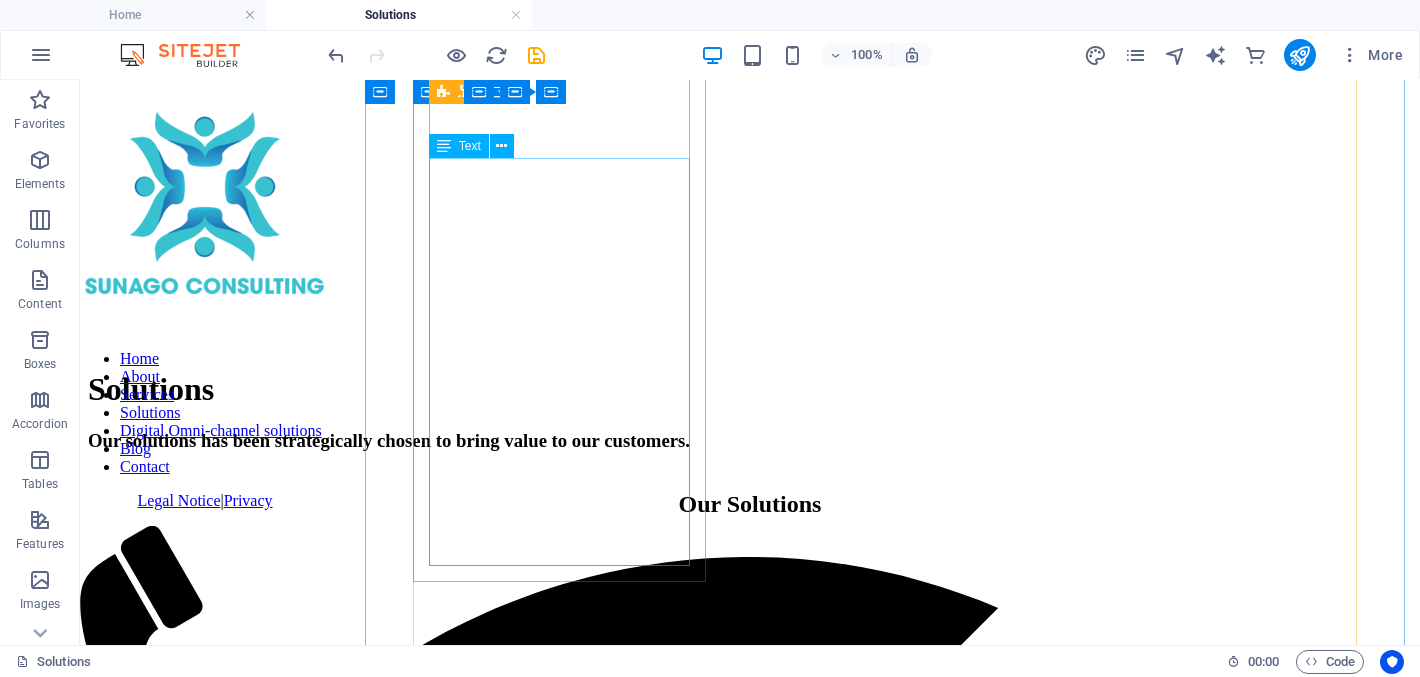 click on "Empowering leaders to achieve sustainable growth, my business coaching services focus on market expansion, strategic partnerships, and revenue optimisation. I work closely with executives to craft effective sales strategies, build high-performing teams, and foster leadership excellence. Through targeted coaching in leadership development, business strategy, and change management, I support organisations in navigating transformation, scaling operations, and securing a competitive edge." at bounding box center [750, 1972] 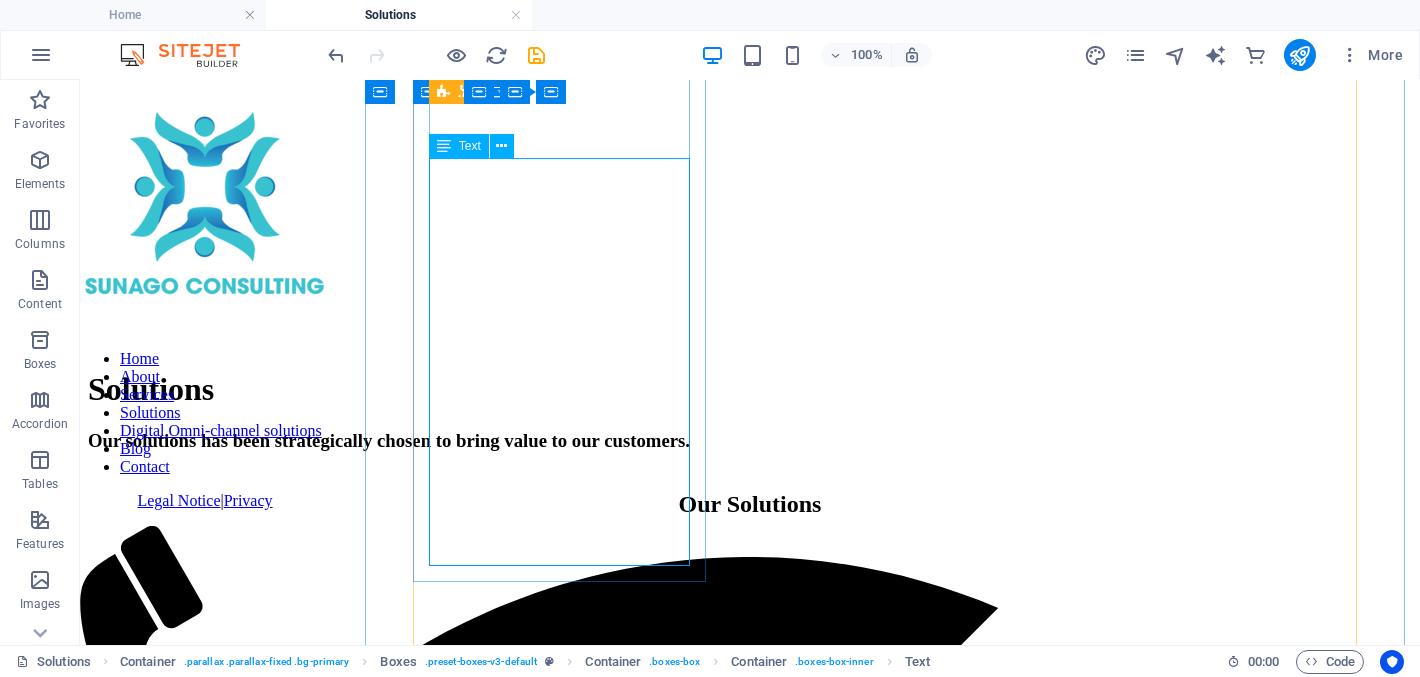 click on "Empowering leaders to achieve sustainable growth, my business coaching services focus on market expansion, strategic partnerships, and revenue optimisation. I work closely with executives to craft effective sales strategies, build high-performing teams, and foster leadership excellence. Through targeted coaching in leadership development, business strategy, and change management, I support organisations in navigating transformation, scaling operations, and securing a competitive edge." at bounding box center (750, 1972) 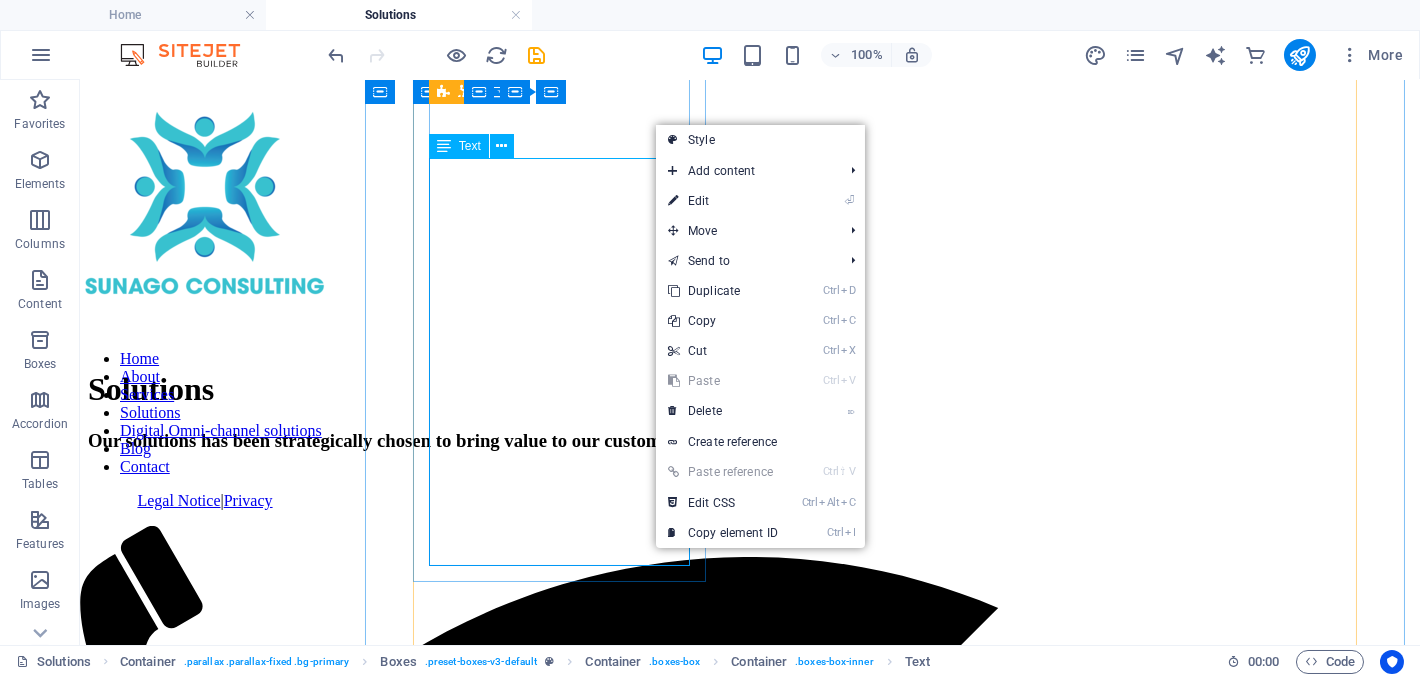 click on "Empowering leaders to achieve sustainable growth, my business coaching services focus on market expansion, strategic partnerships, and revenue optimisation. I work closely with executives to craft effective sales strategies, build high-performing teams, and foster leadership excellence. Through targeted coaching in leadership development, business strategy, and change management, I support organisations in navigating transformation, scaling operations, and securing a competitive edge." at bounding box center [750, 1972] 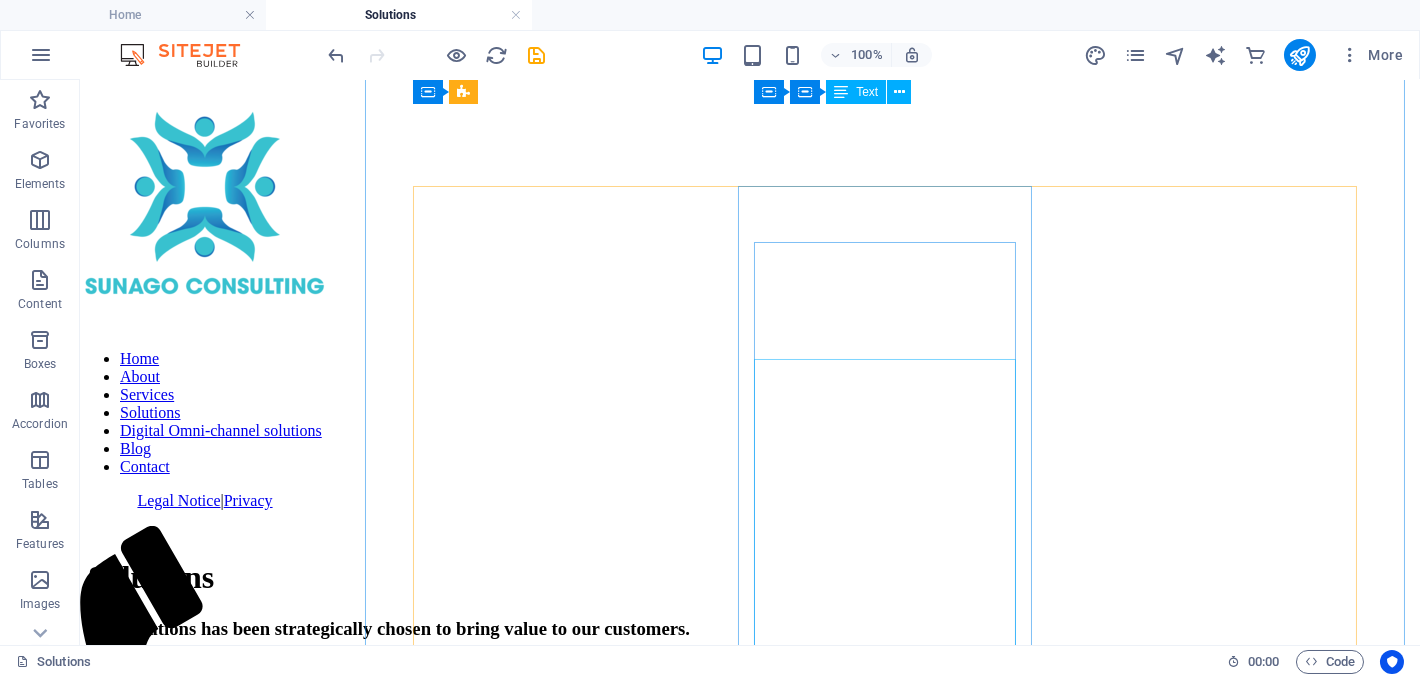 scroll, scrollTop: 538, scrollLeft: 0, axis: vertical 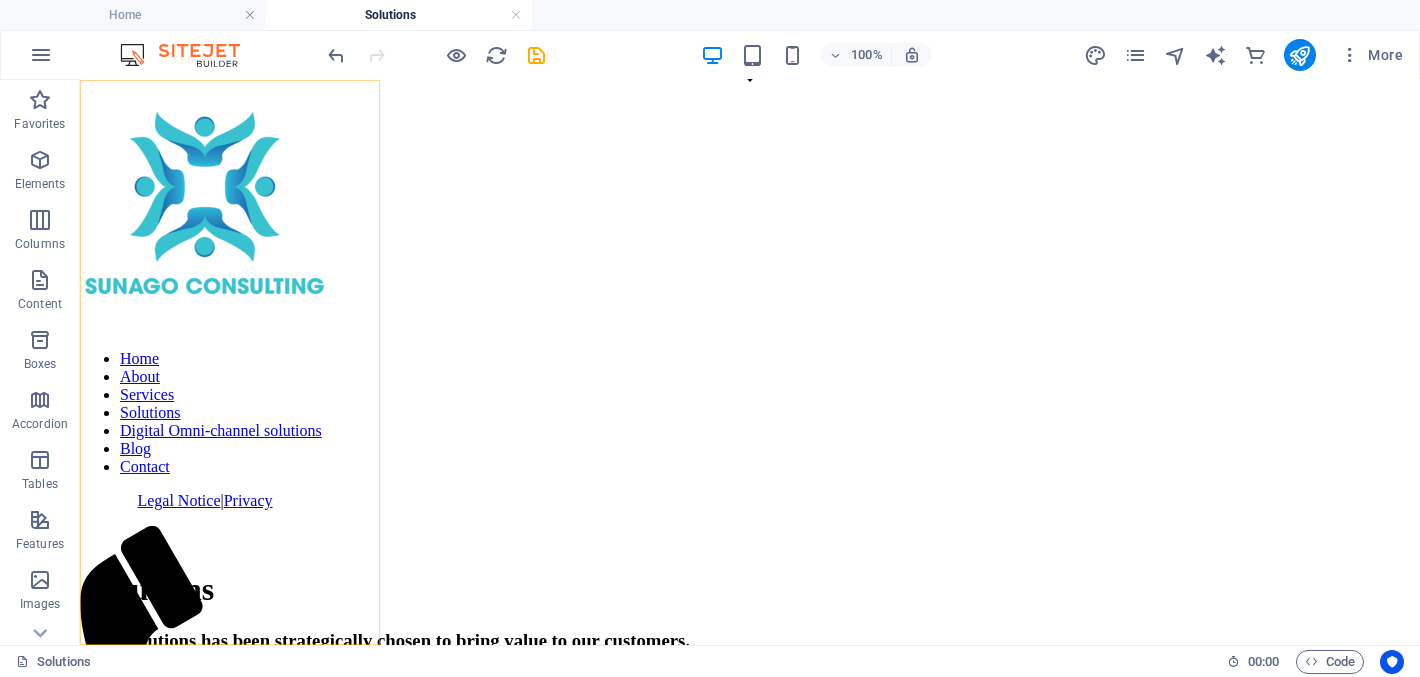 click on "Home About Services Solutions Digital Omni-channel solutions  Blog Contact" at bounding box center (205, 413) 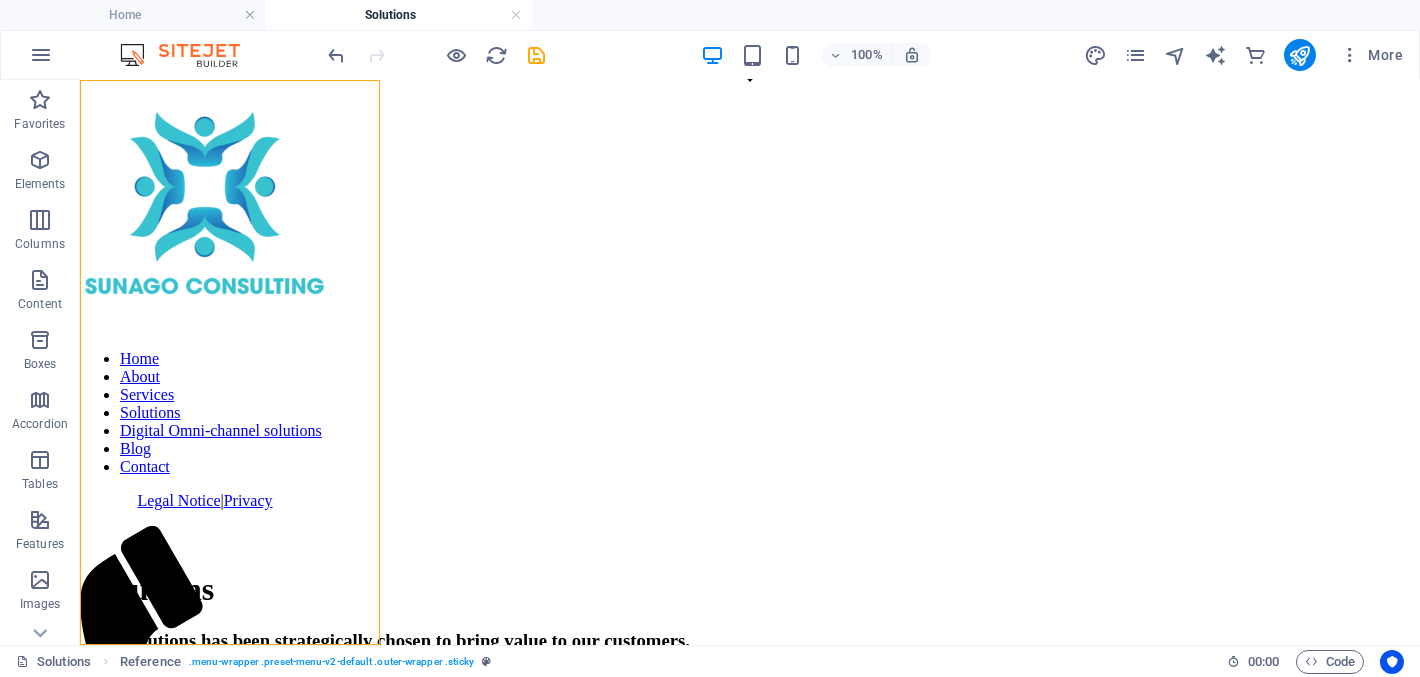 click on "Home About Services Solutions Digital Omni-channel solutions  Blog Contact" at bounding box center (205, 413) 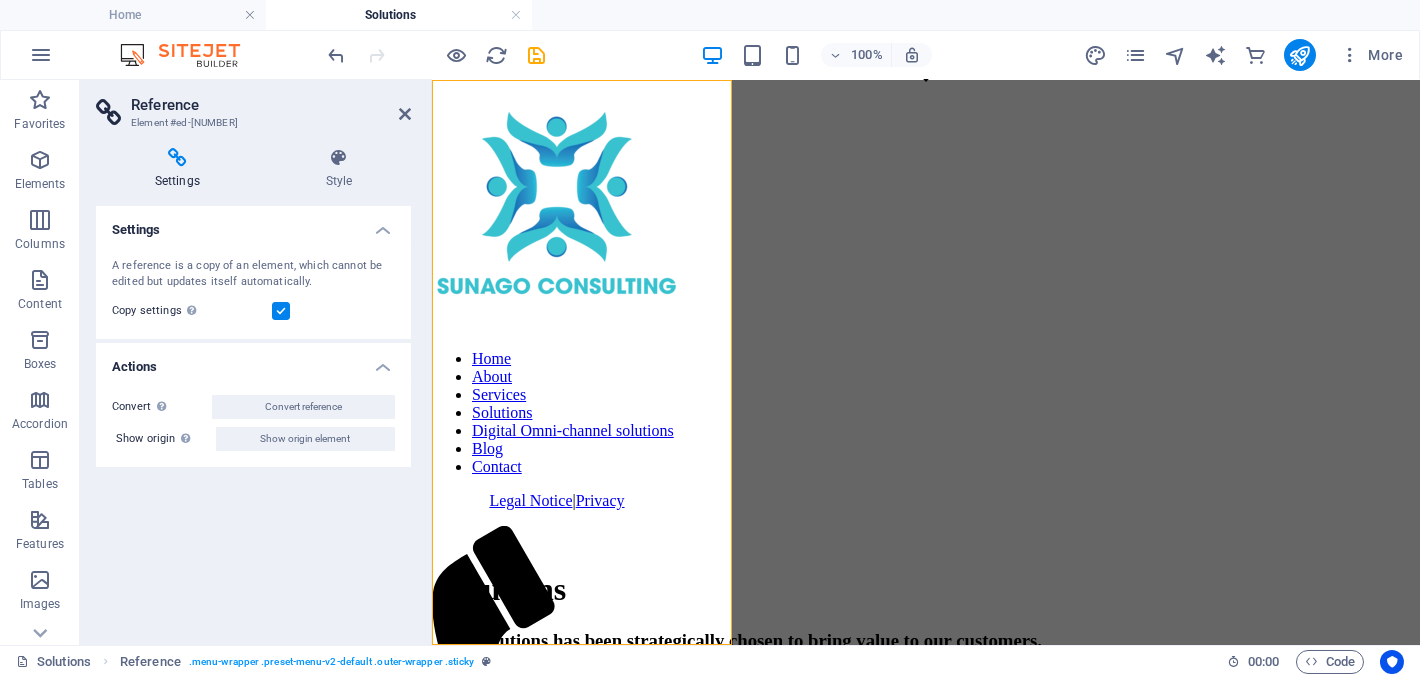 click on "Home About Services Solutions Digital Omni-channel solutions  Blog Contact" at bounding box center (556, 413) 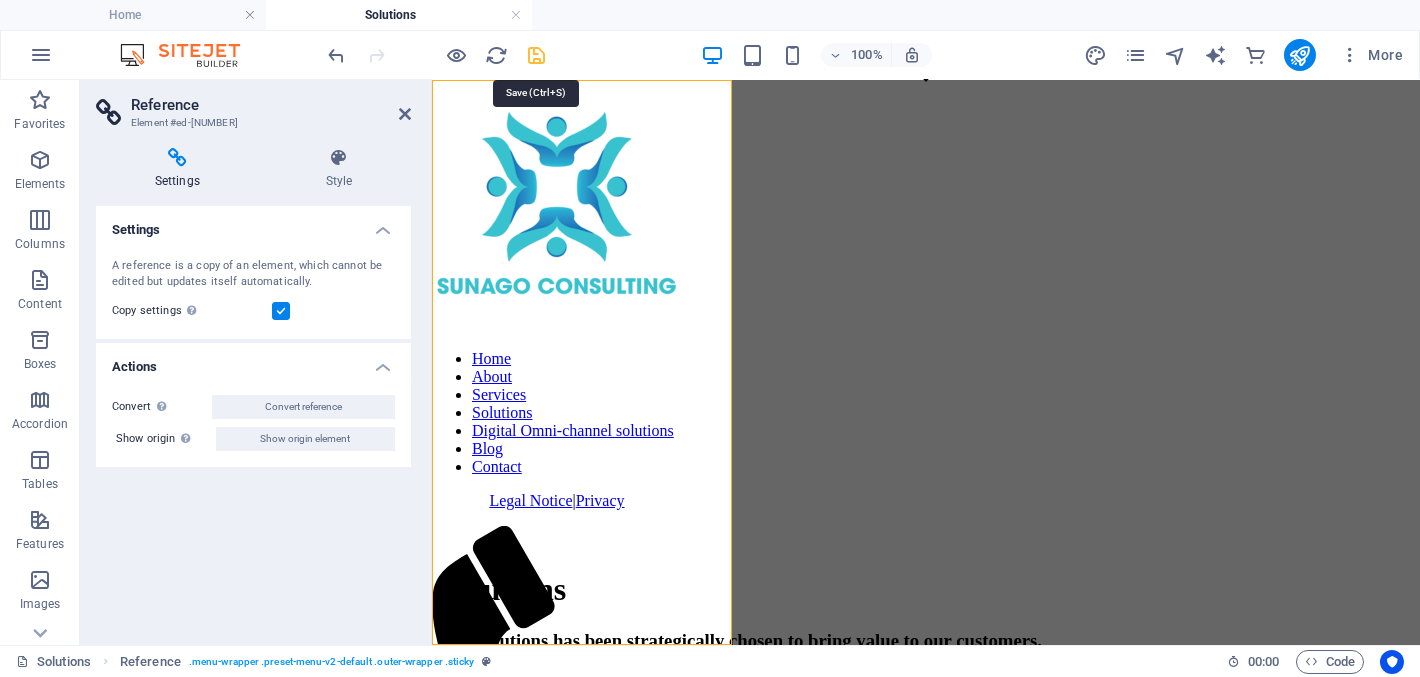 click at bounding box center [537, 55] 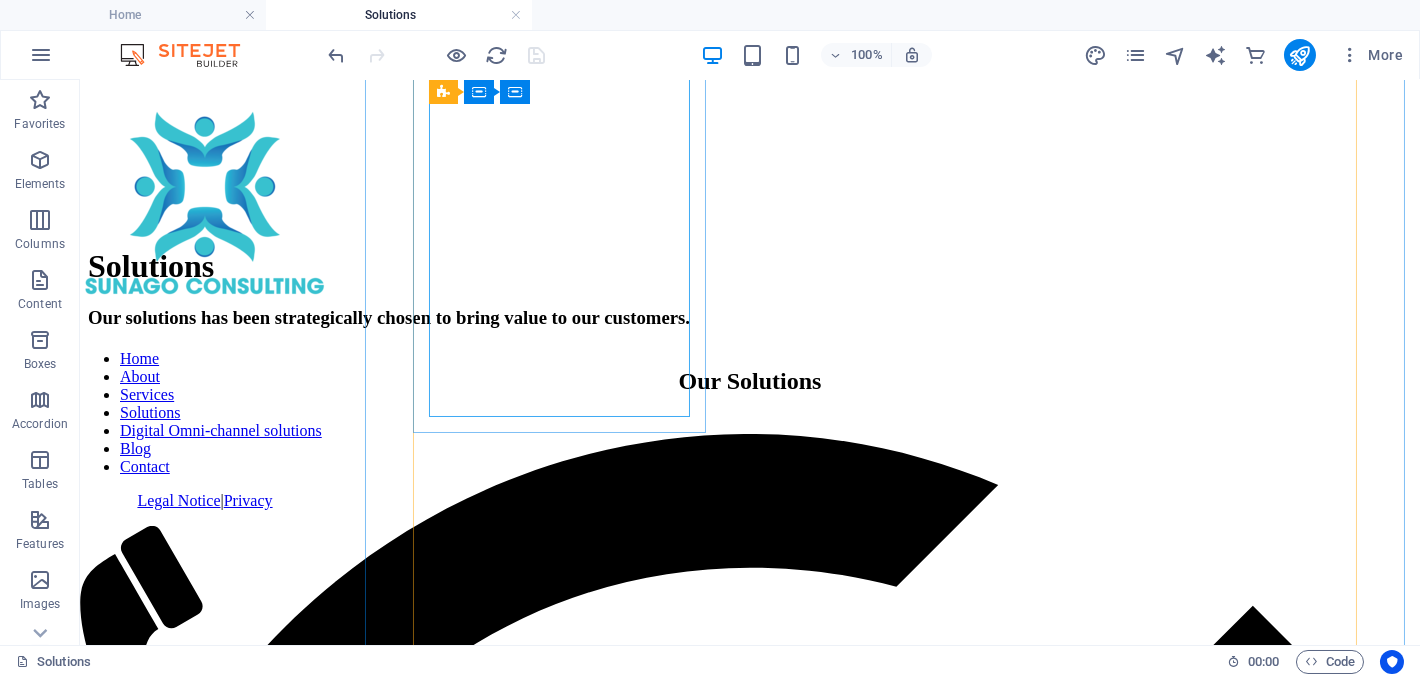 scroll, scrollTop: 938, scrollLeft: 0, axis: vertical 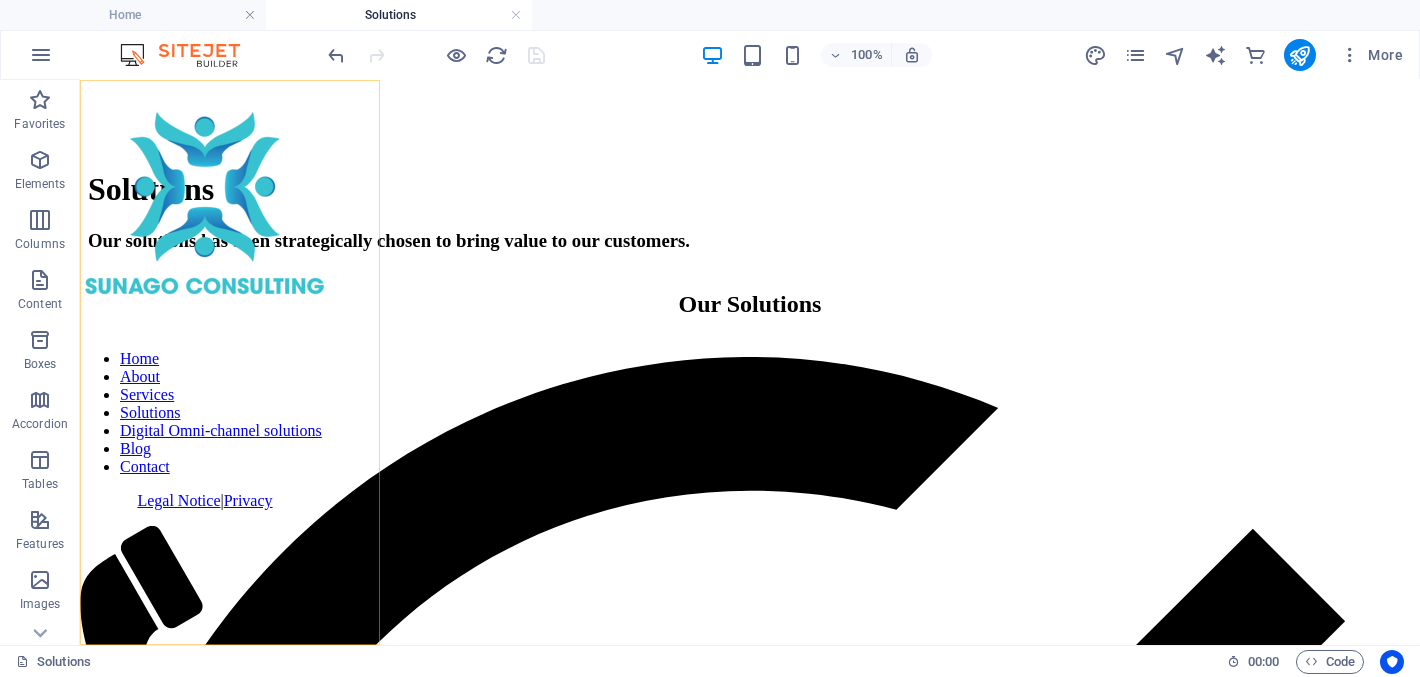 click on "Home About Services Solutions Digital Omni-channel solutions  Blog Contact" at bounding box center [205, 413] 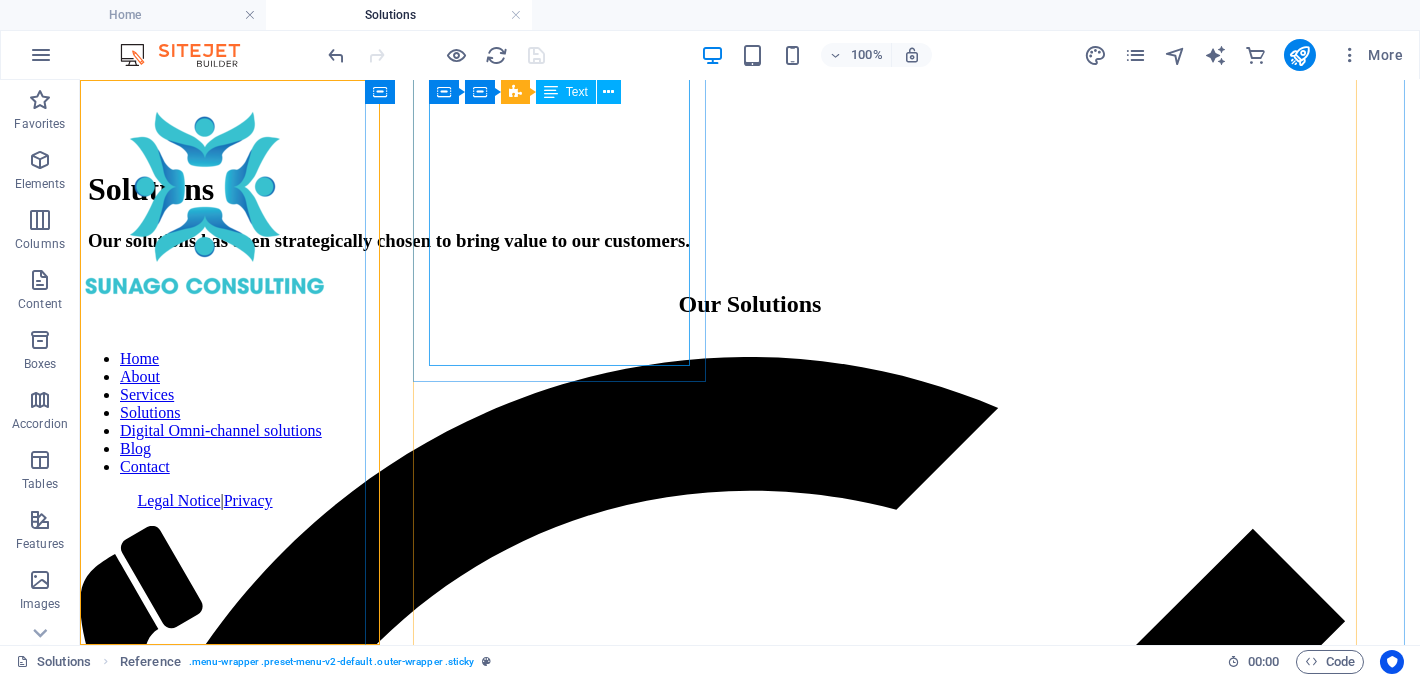 click on "Empowering leaders to achieve sustainable growth, my business coaching services focus on market expansion, strategic partnerships, and revenue optimisation. I work closely with executives to craft effective sales strategies, build high-performing teams, and foster leadership excellence. Through targeted coaching in leadership development, business strategy, and change management, I support organisations in navigating transformation, scaling operations, and securing a competitive edge." at bounding box center (750, 1772) 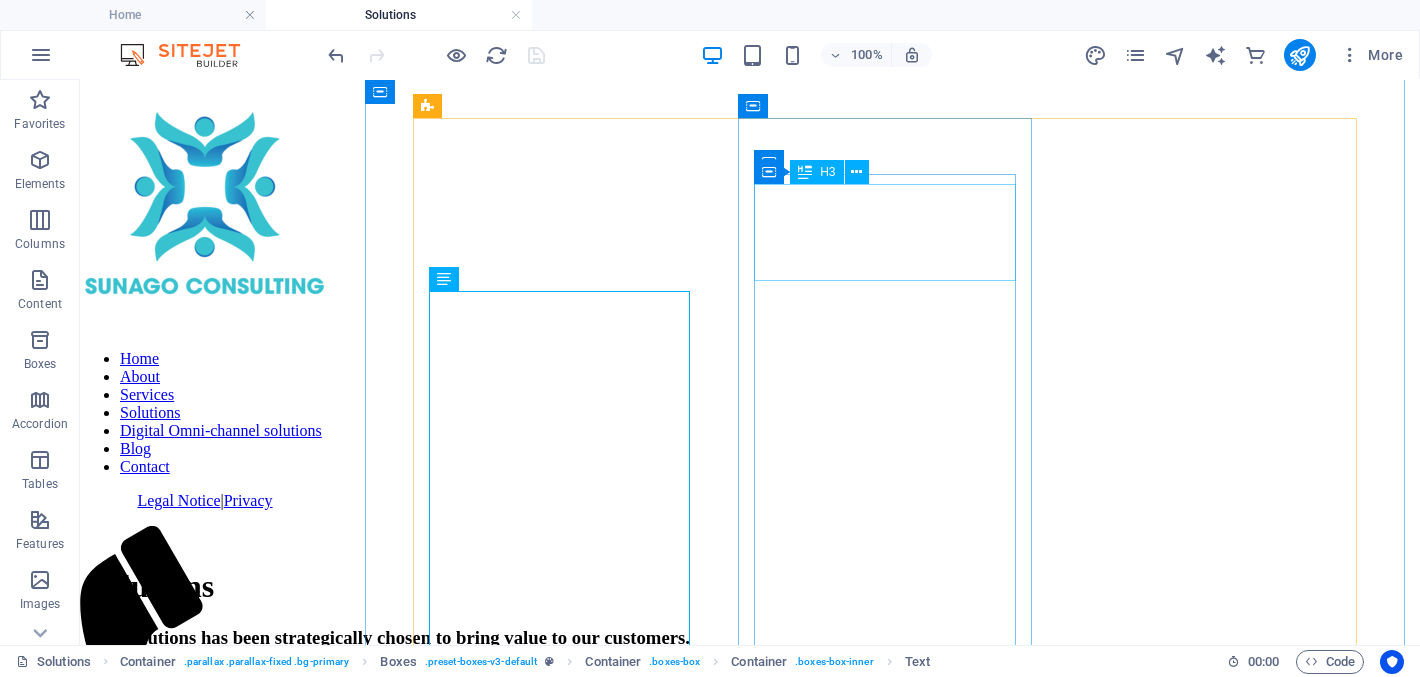 scroll, scrollTop: 438, scrollLeft: 0, axis: vertical 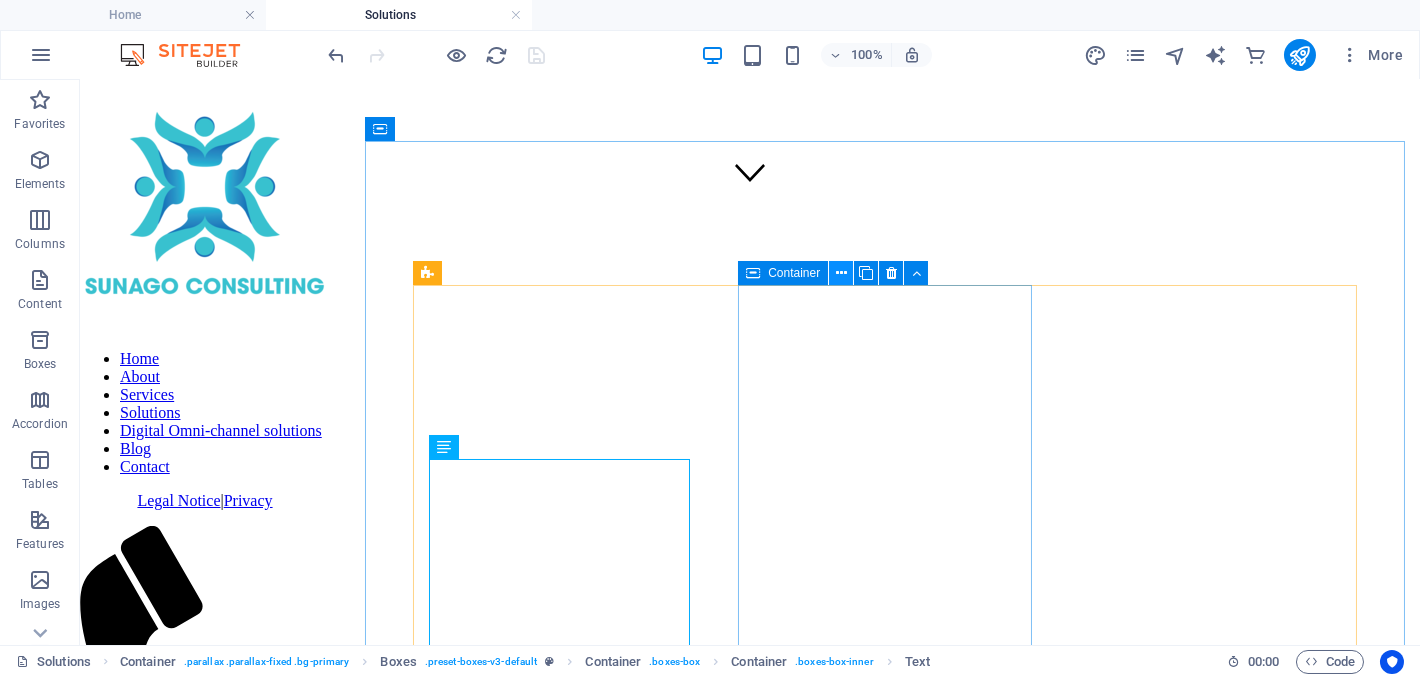 click at bounding box center [841, 273] 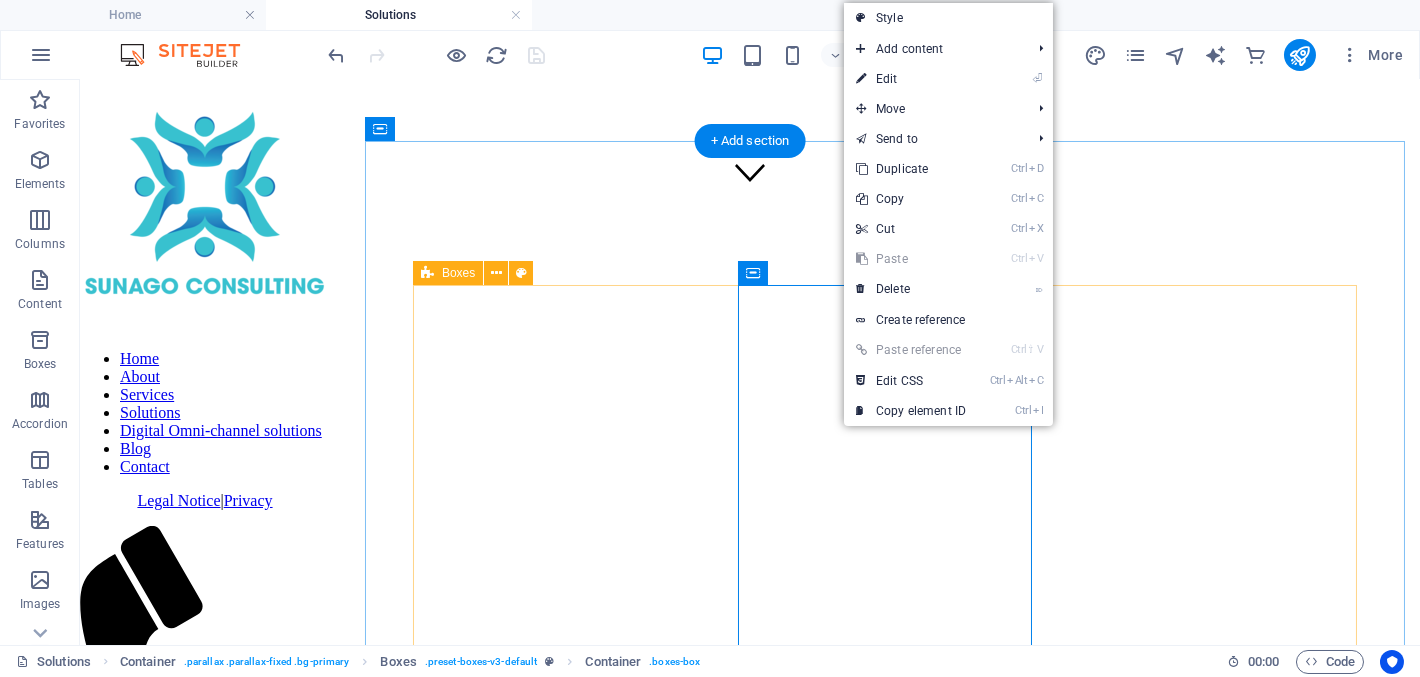 click on "Business & Executive Coaching Empowering leaders to achieve sustainable growth, my business coaching services focus on market expansion, strategic partnerships, and revenue optimisation. I work closely with executives to craft effective sales strategies, build high-performing teams, and foster leadership excellence. Through targeted coaching in leadership development, business strategy, and change management, I support organisations in navigating transformation, scaling operations, and securing a competitive edge. Digital Omni-Channel Communication "Digital Omni-Channel communication" refers to the seamless integration of various digital communication channels to provide customers with a unified and consistent experience across all touchpoints. This approach allows businesses to interact with their customers across multiple platforms, such as websites, mobile apps, social media, WhatsApp, email, SMS, AI chatbots and live chat, among others. More Contact Centre Cloud PBX Broadband & Direct Internet Access" at bounding box center [750, 5991] 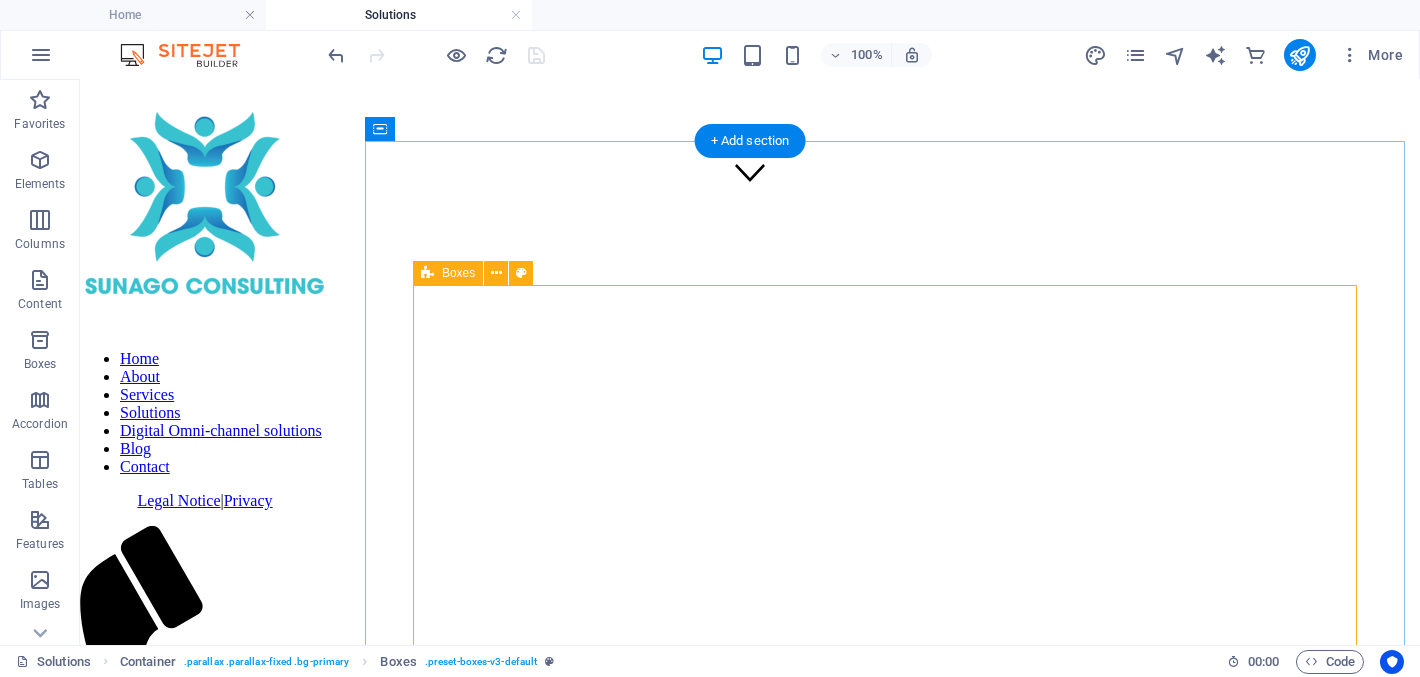 click on "Business & Executive Coaching Empowering leaders to achieve sustainable growth, my business coaching services focus on market expansion, strategic partnerships, and revenue optimisation. I work closely with executives to craft effective sales strategies, build high-performing teams, and foster leadership excellence. Through targeted coaching in leadership development, business strategy, and change management, I support organisations in navigating transformation, scaling operations, and securing a competitive edge. Digital Omni-Channel Communication "Digital Omni-Channel communication" refers to the seamless integration of various digital communication channels to provide customers with a unified and consistent experience across all touchpoints. This approach allows businesses to interact with their customers across multiple platforms, such as websites, mobile apps, social media, WhatsApp, email, SMS, AI chatbots and live chat, among others. More Contact Centre Cloud PBX Broadband & Direct Internet Access" at bounding box center (750, 5991) 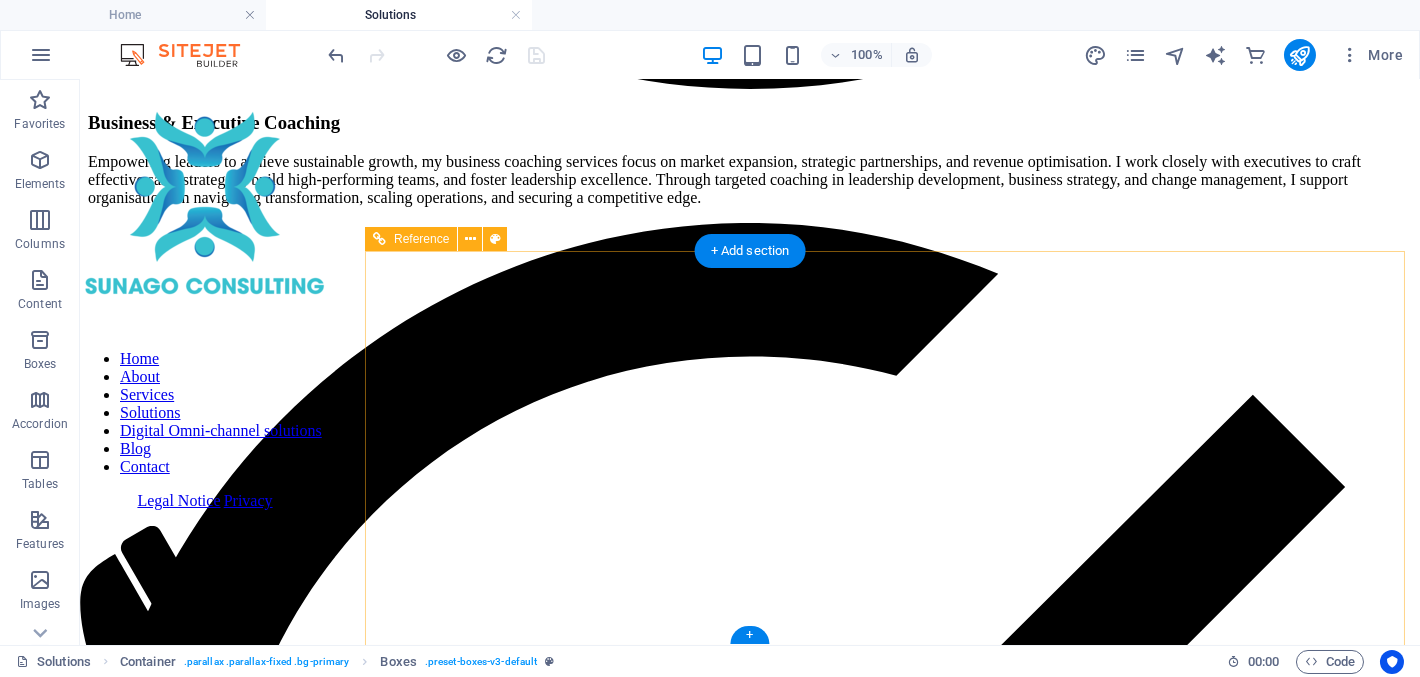 scroll, scrollTop: 2534, scrollLeft: 0, axis: vertical 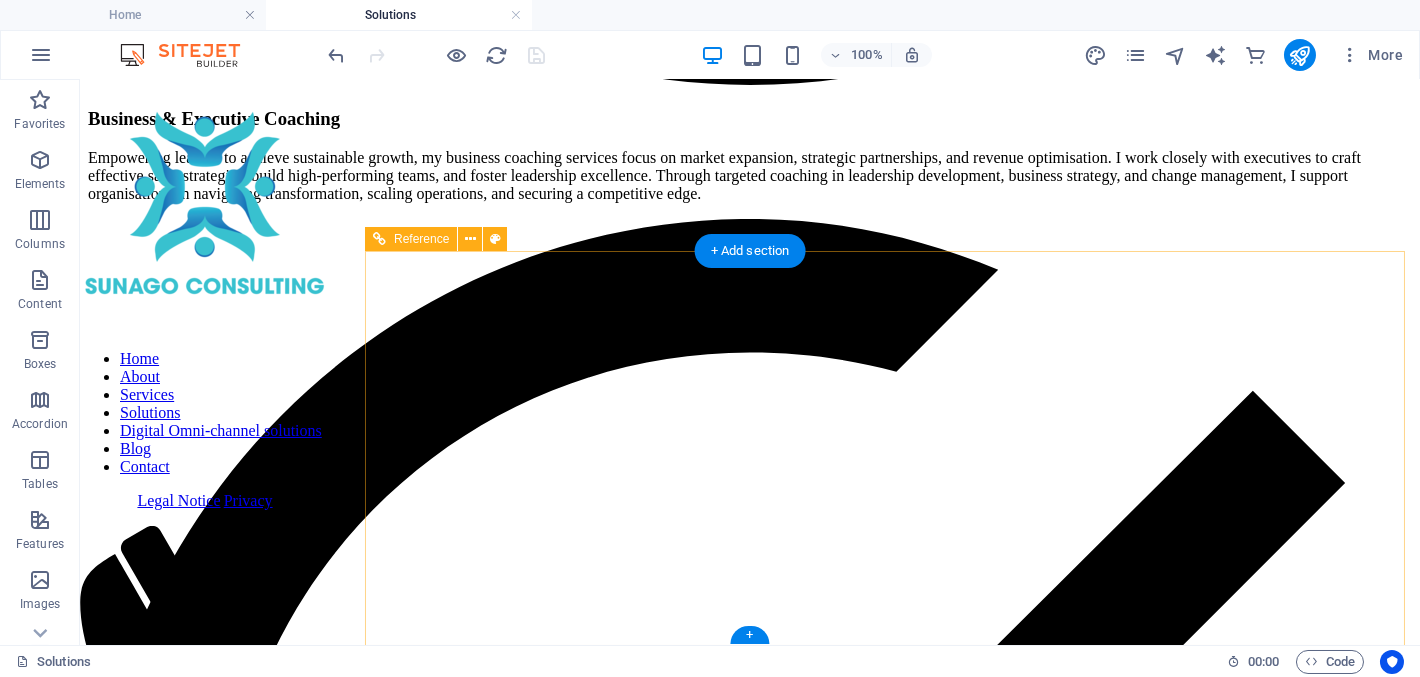click at bounding box center [750, 10112] 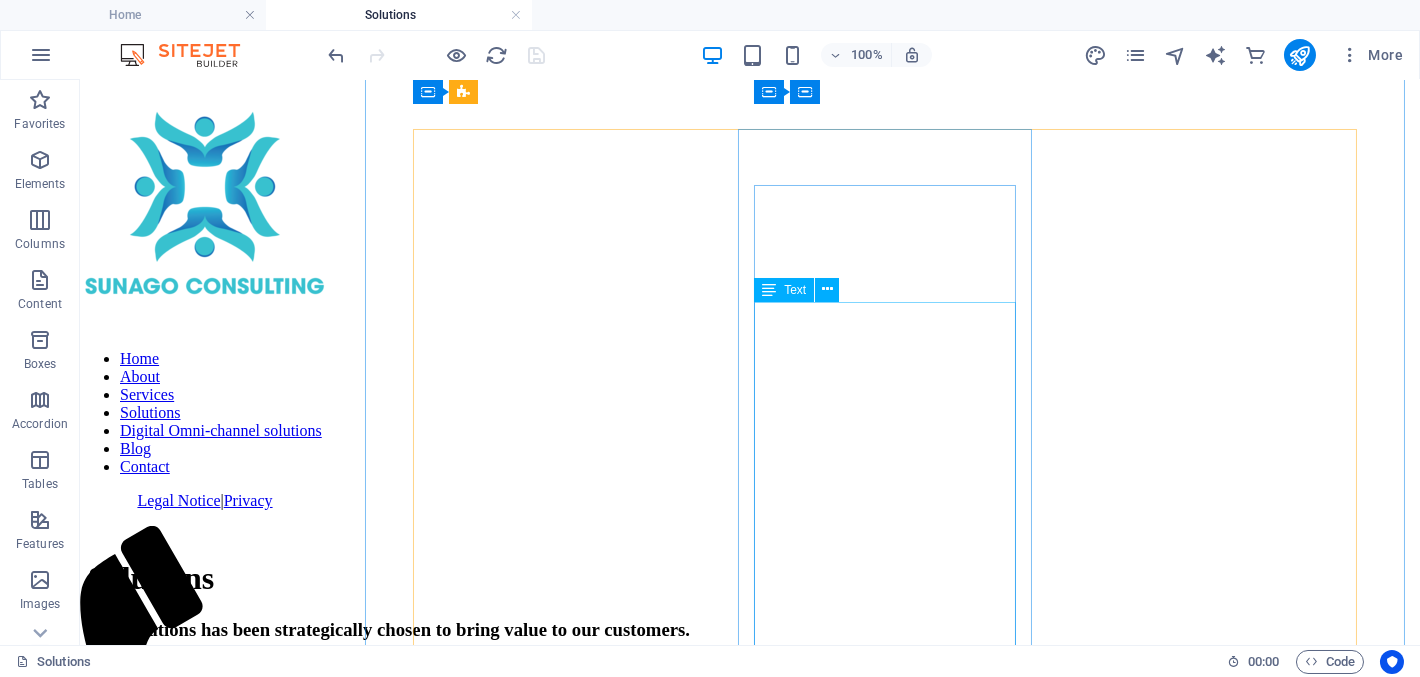 scroll, scrollTop: 534, scrollLeft: 0, axis: vertical 